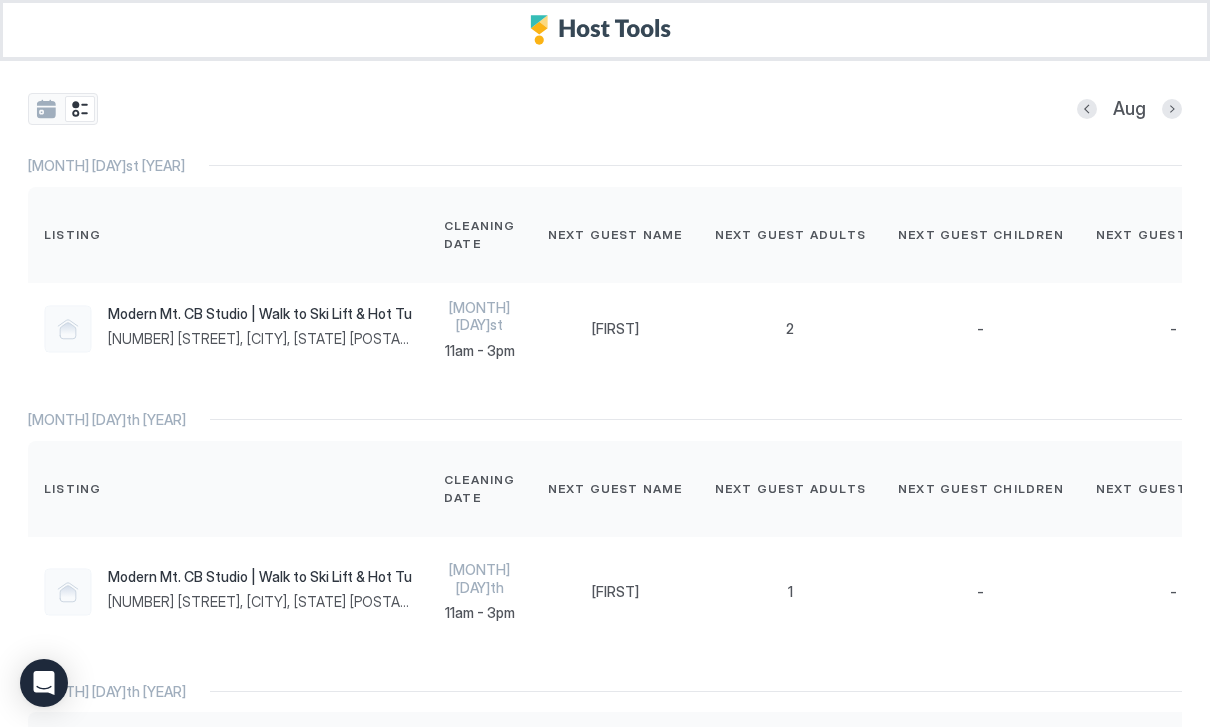 scroll, scrollTop: 0, scrollLeft: 0, axis: both 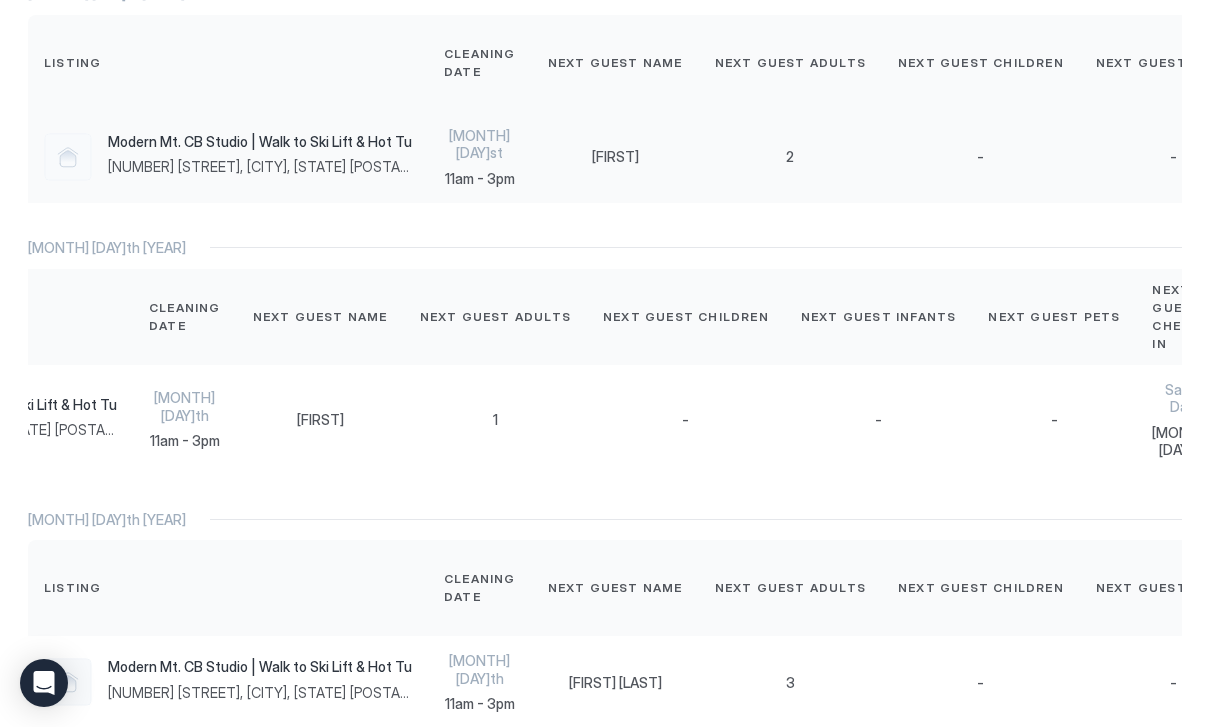 click on "[NUMBER] [STREET], [CITY], [STATE] [POSTAL_CODE], [COUNTRY]" at bounding box center [260, 167] 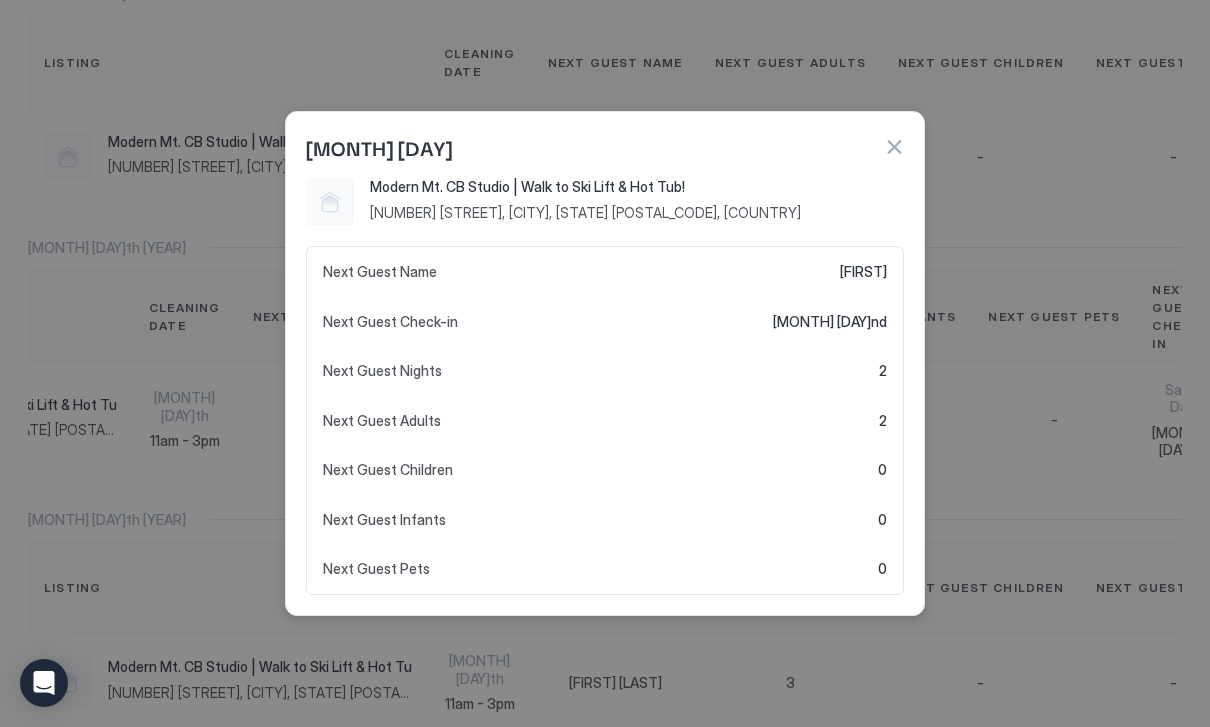 click at bounding box center [605, 363] 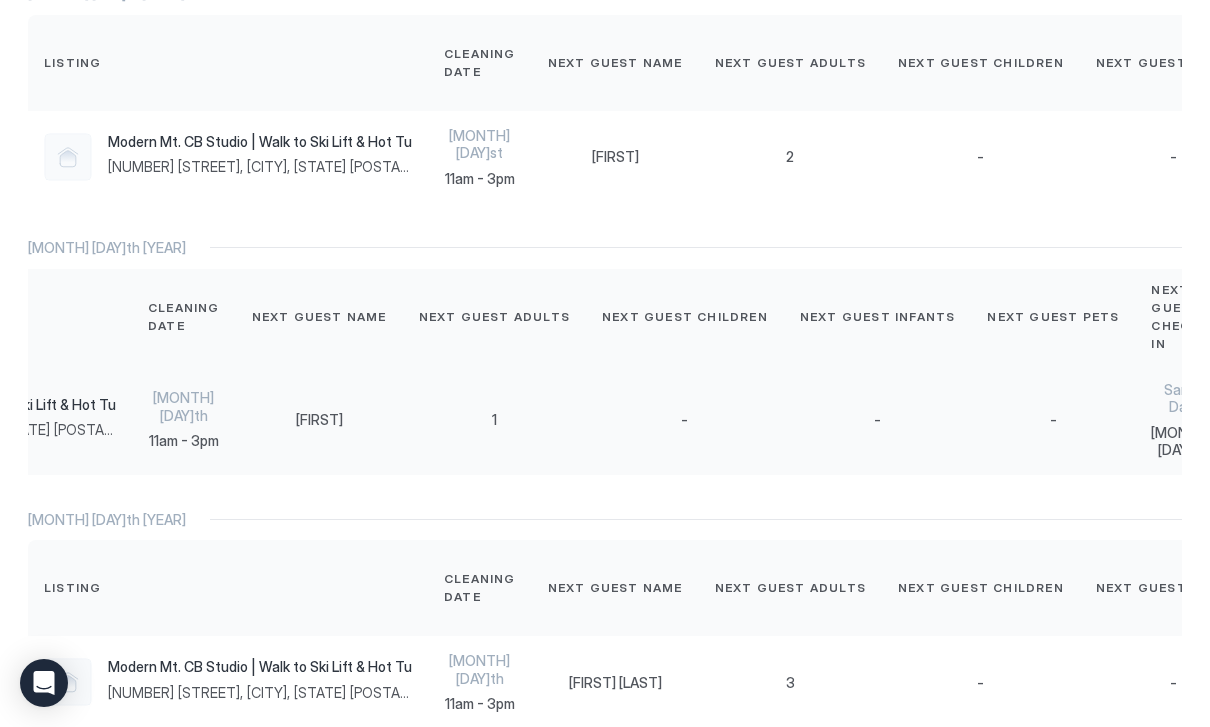 scroll, scrollTop: 0, scrollLeft: 295, axis: horizontal 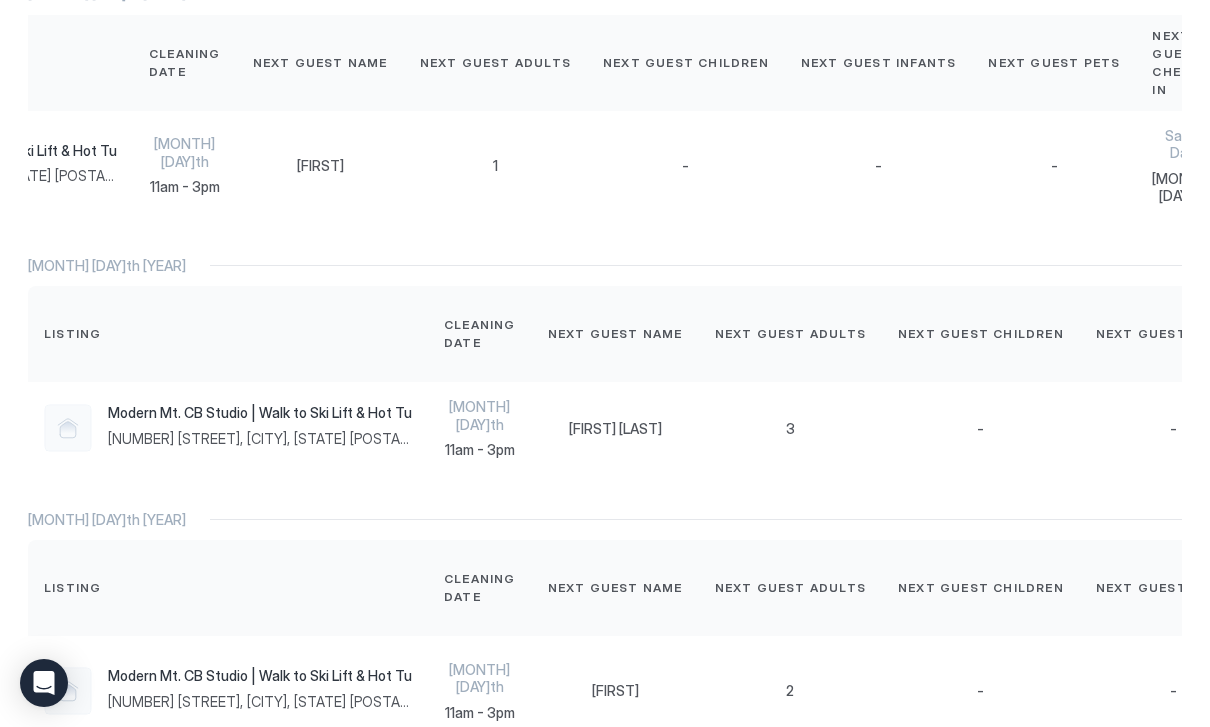 click on "Next Guest Infants" at bounding box center [1174, 588] 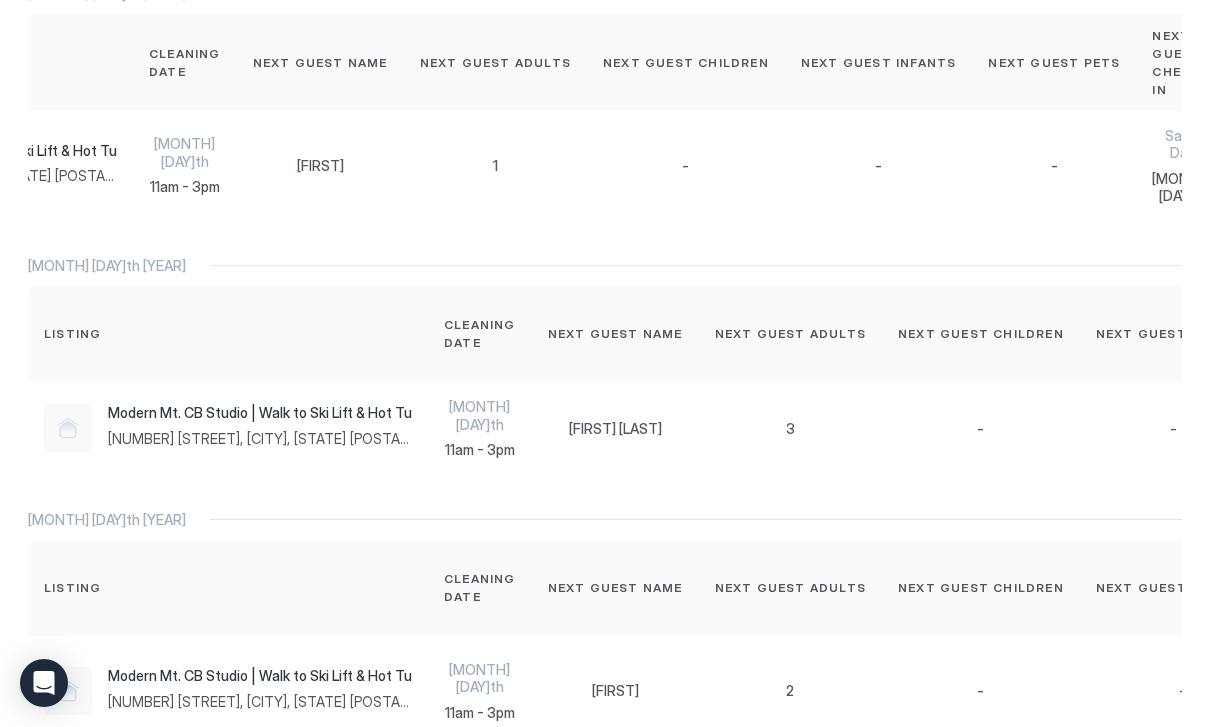 scroll, scrollTop: 0, scrollLeft: 295, axis: horizontal 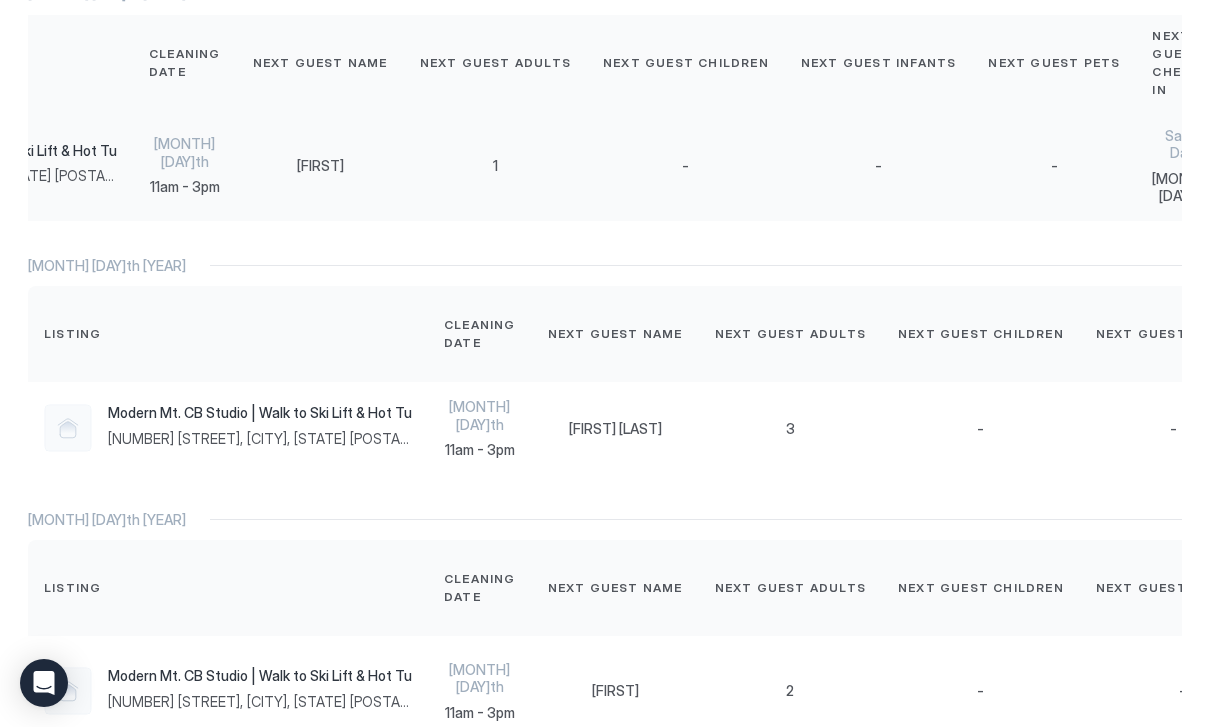 click on "-" at bounding box center [879, 166] 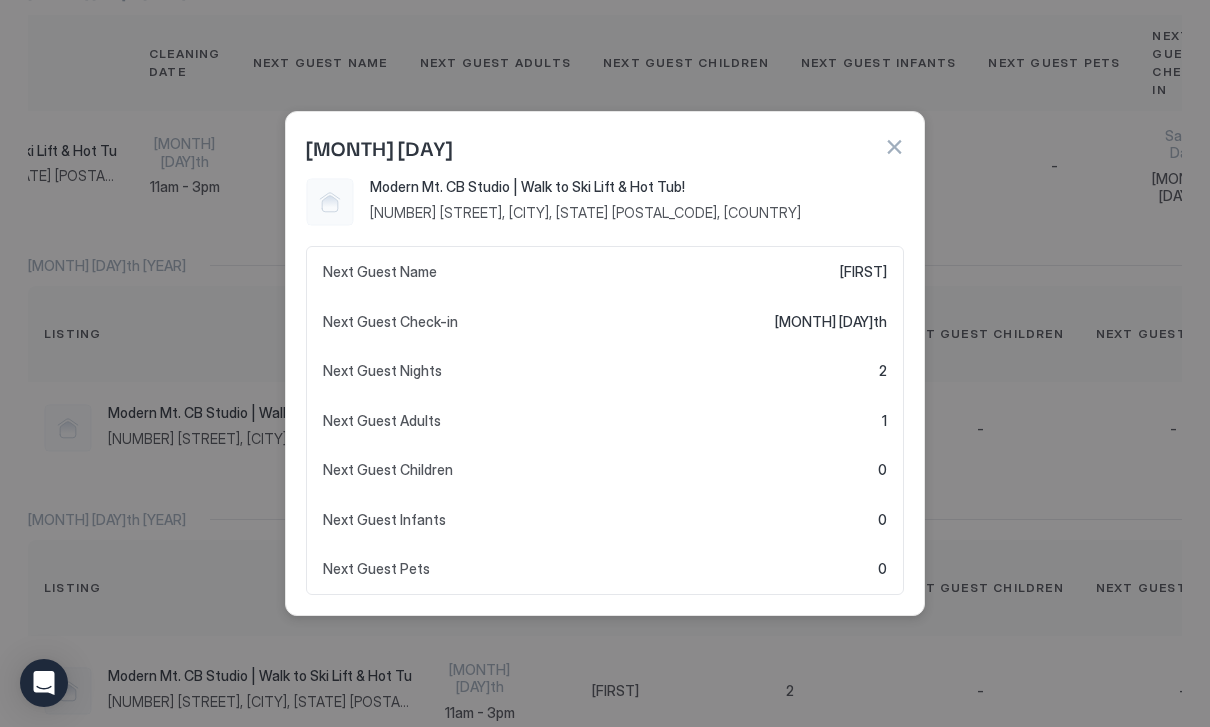 click at bounding box center [605, 363] 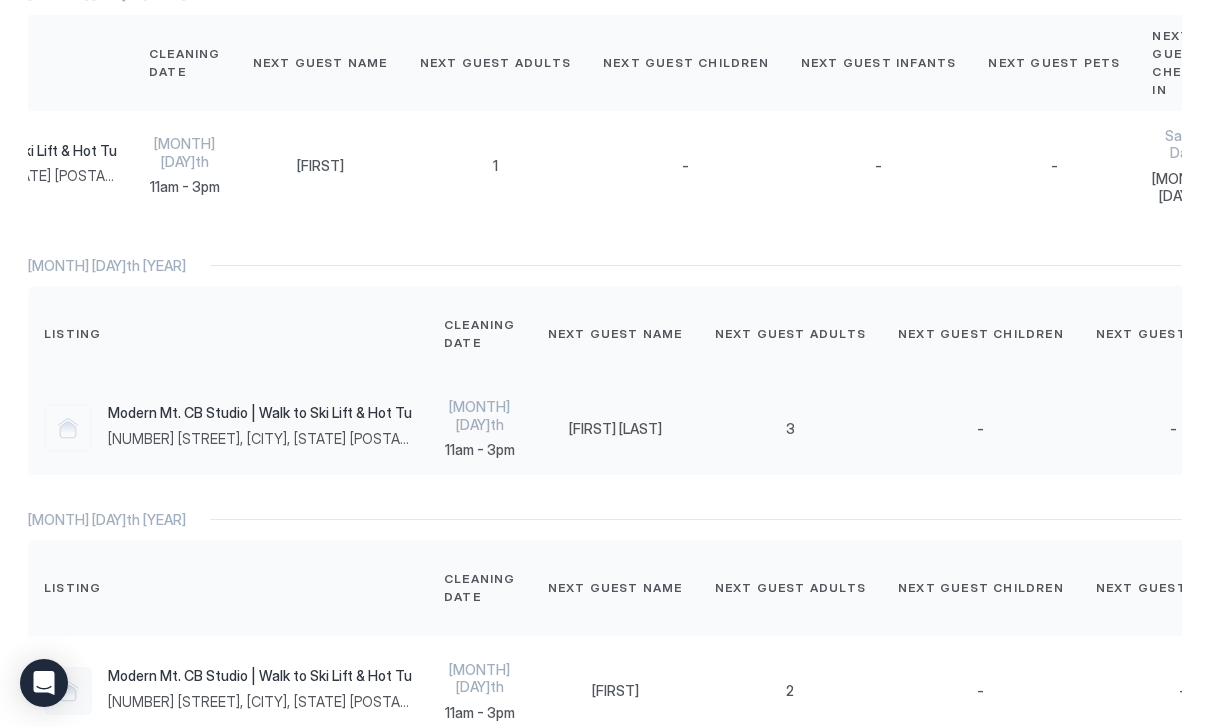click on "3" at bounding box center (790, 429) 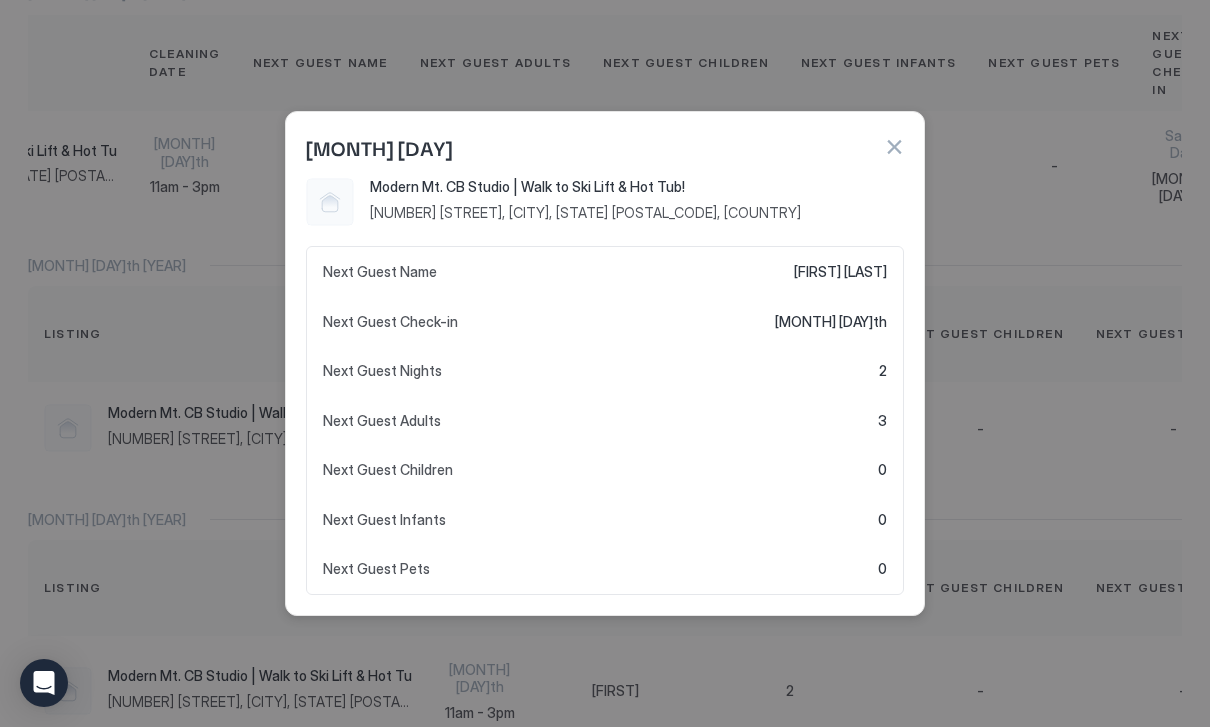 click at bounding box center [605, 363] 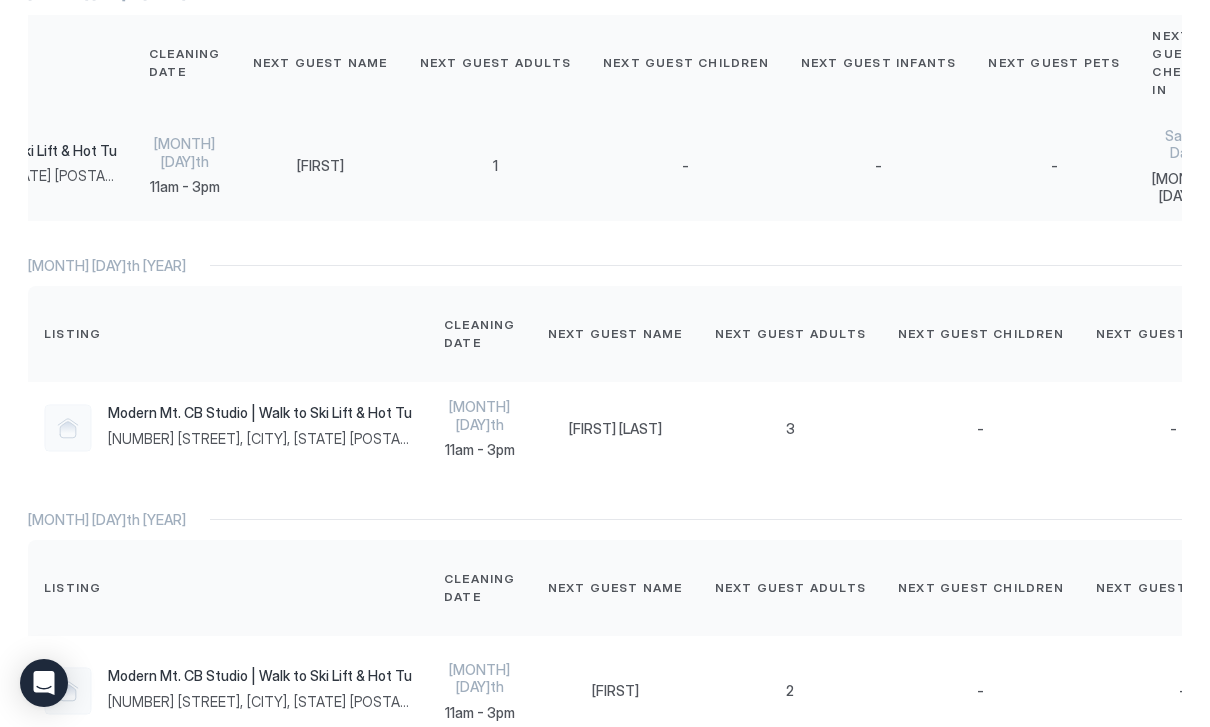 click on "-" at bounding box center [1054, 166] 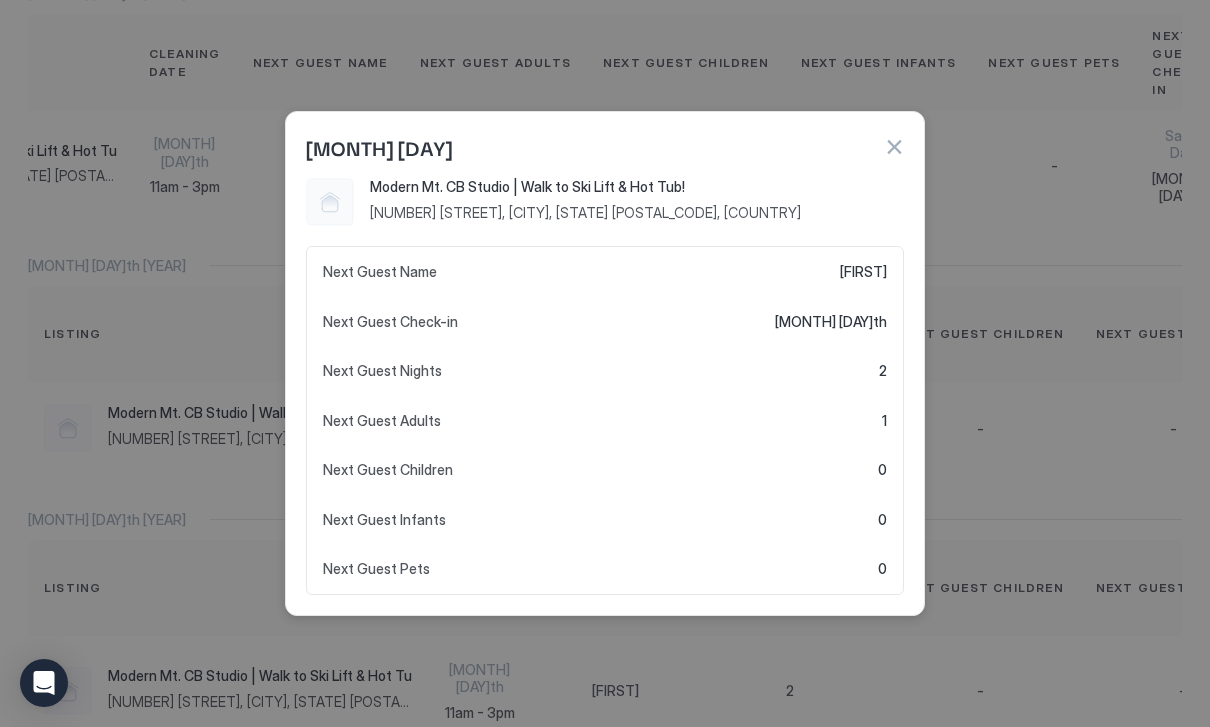 click at bounding box center (605, 363) 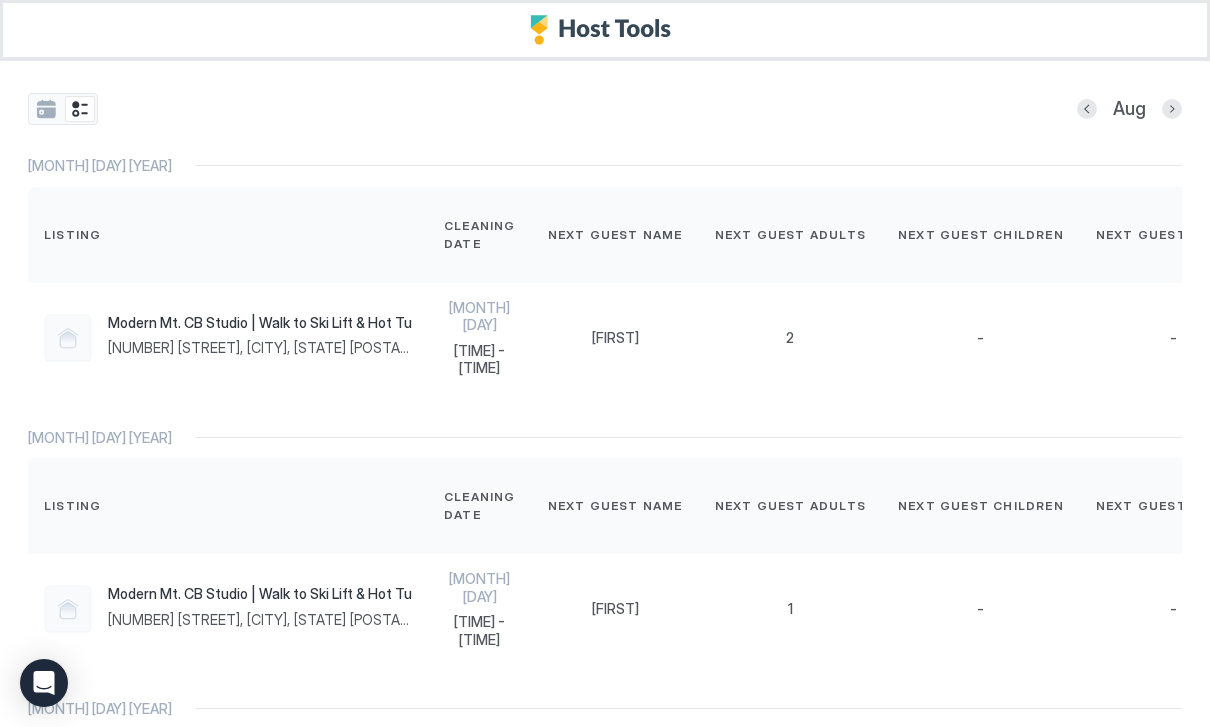 scroll, scrollTop: 0, scrollLeft: 0, axis: both 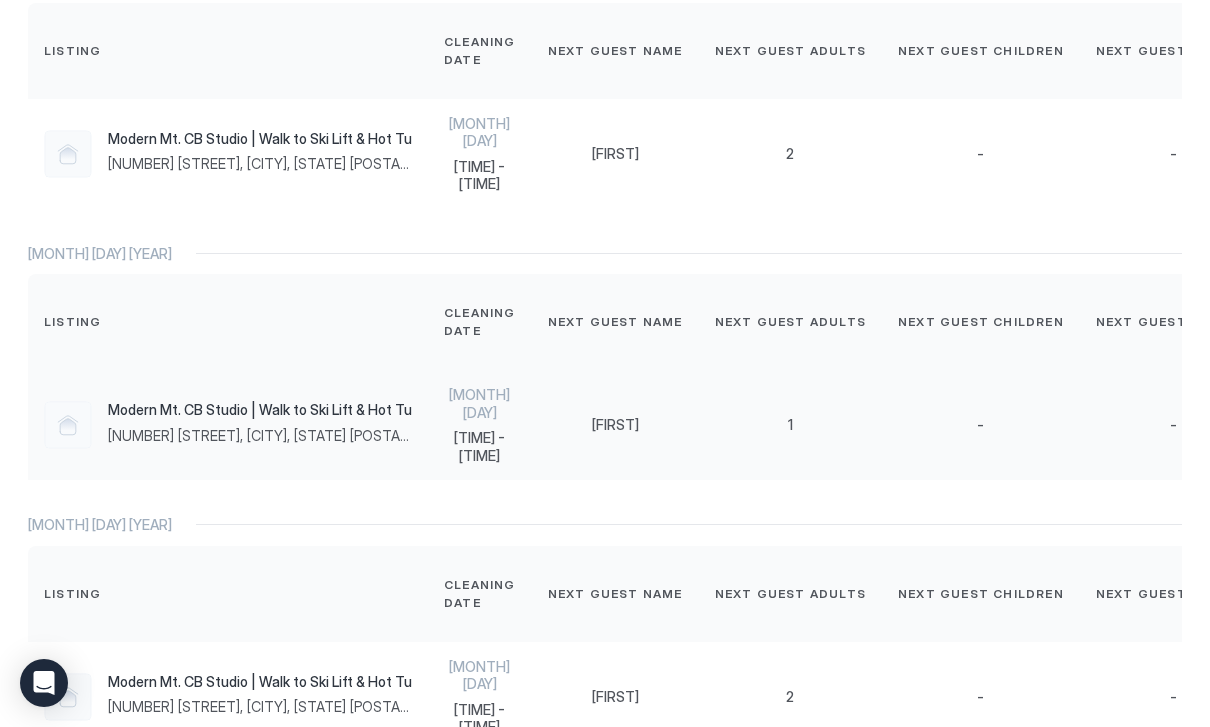 click on "Modern Mt. CB Studio | Walk to Ski Lift & Hot Tub! [NUMBER] [STREET], [CITY], [STATE] [POSTAL_CODE], [COUNTRY]" at bounding box center [228, 425] 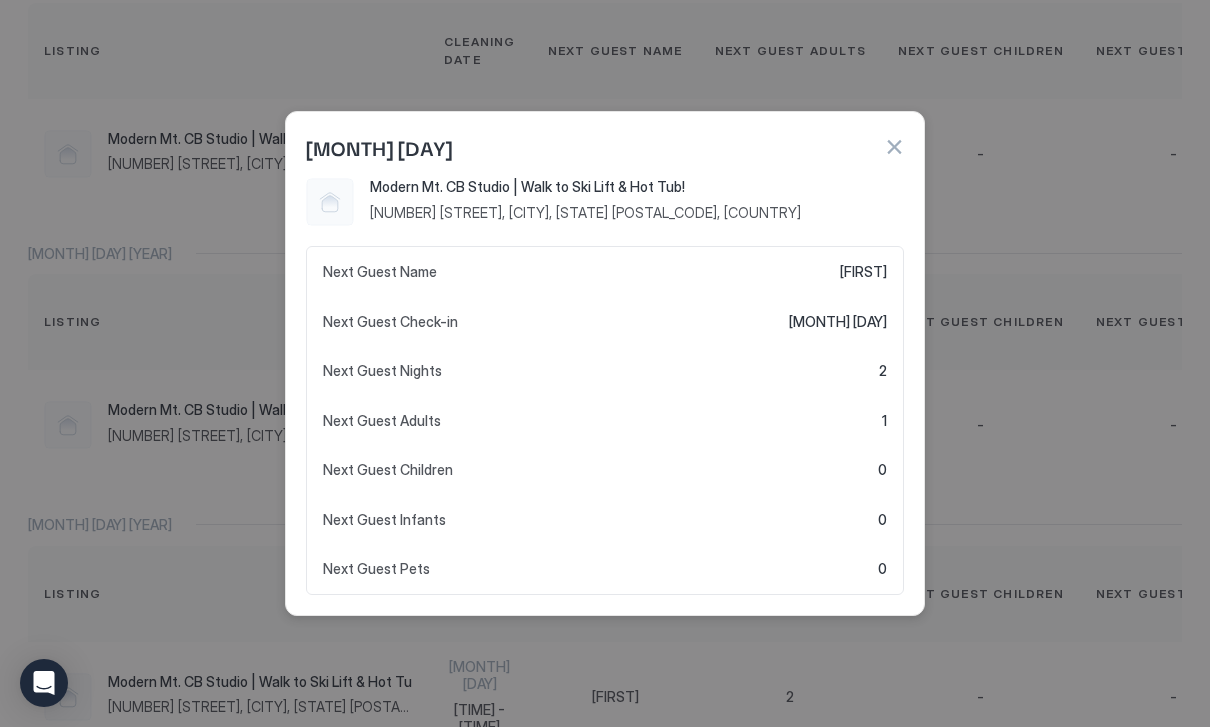 click at bounding box center (605, 363) 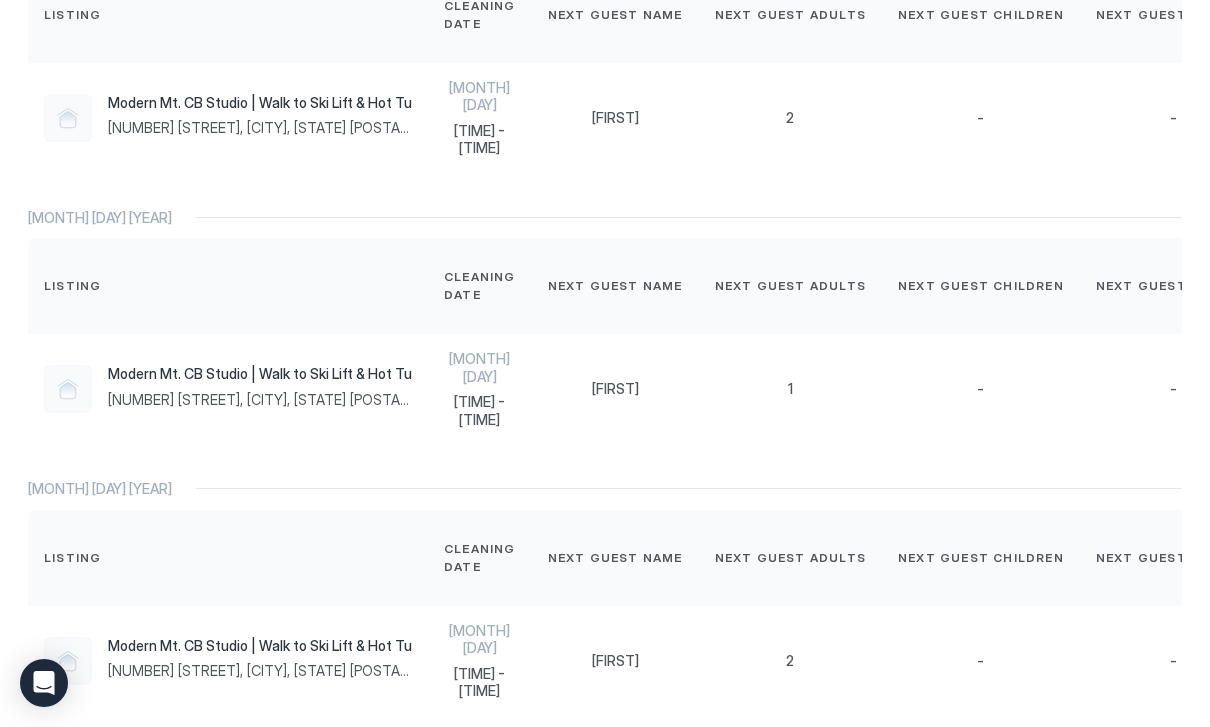 scroll, scrollTop: 224, scrollLeft: 0, axis: vertical 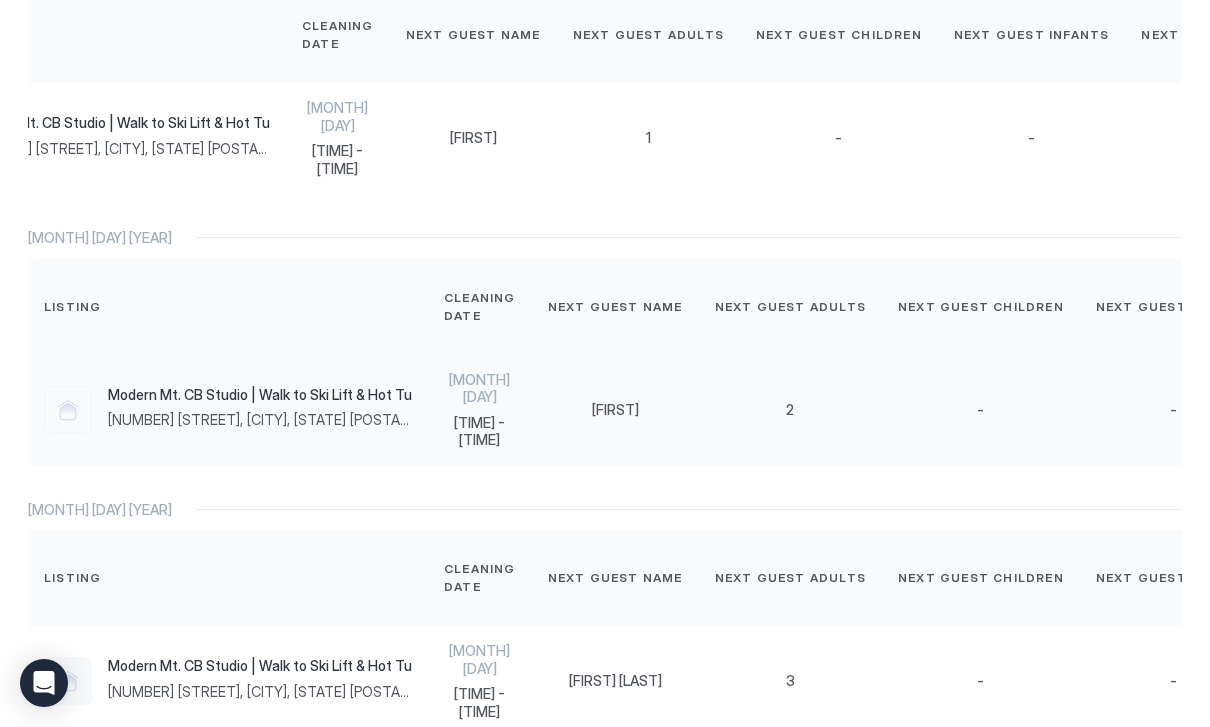 click on "[NUMBER] [STREET], [CITY], [STATE] [POSTAL_CODE], [COUNTRY]" at bounding box center (260, 420) 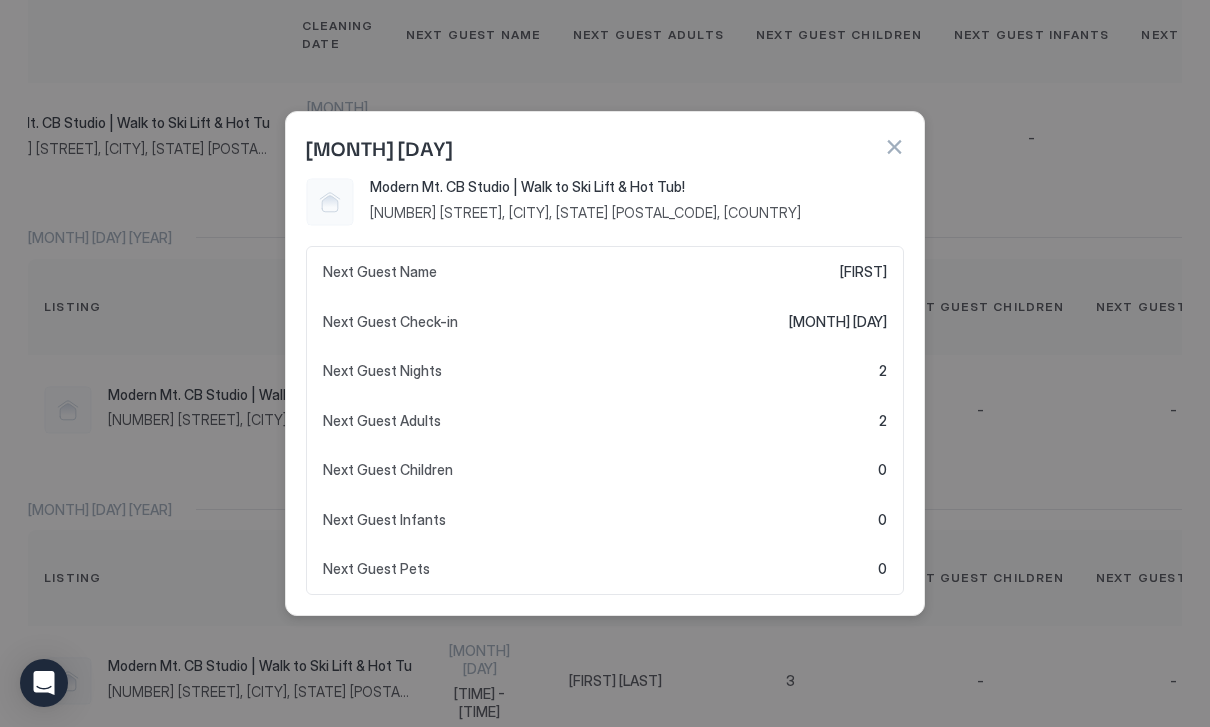 click at bounding box center [605, 363] 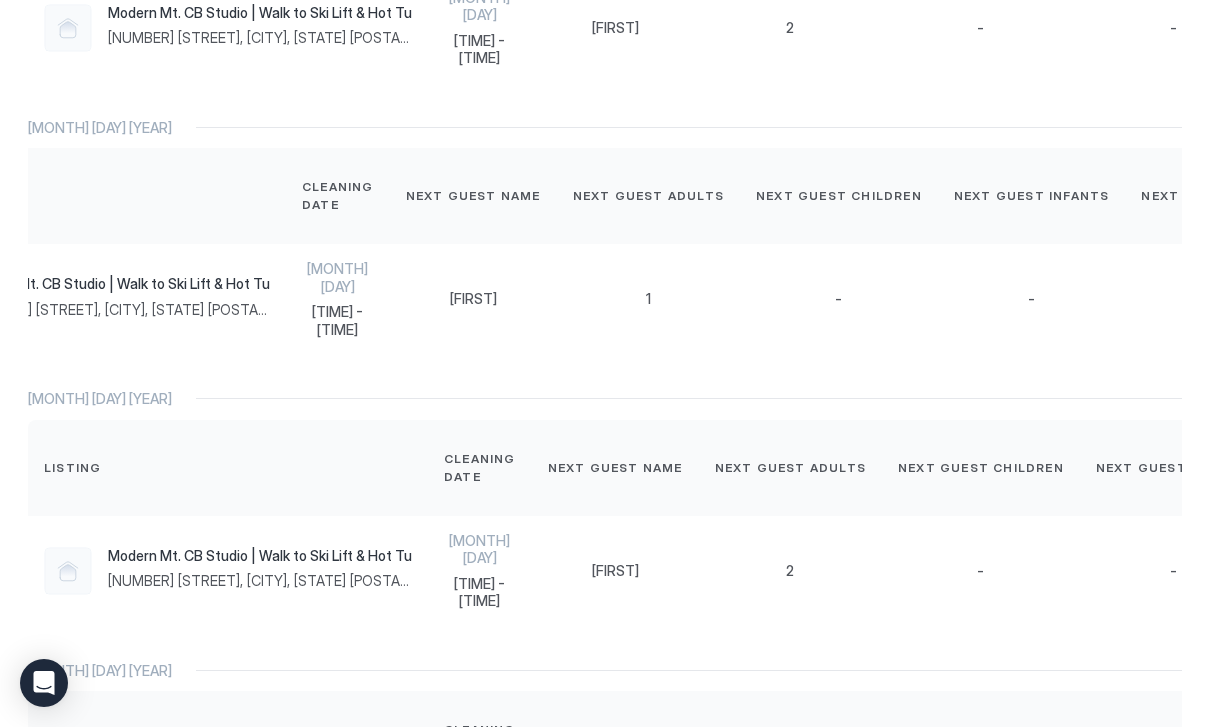 scroll, scrollTop: 293, scrollLeft: 0, axis: vertical 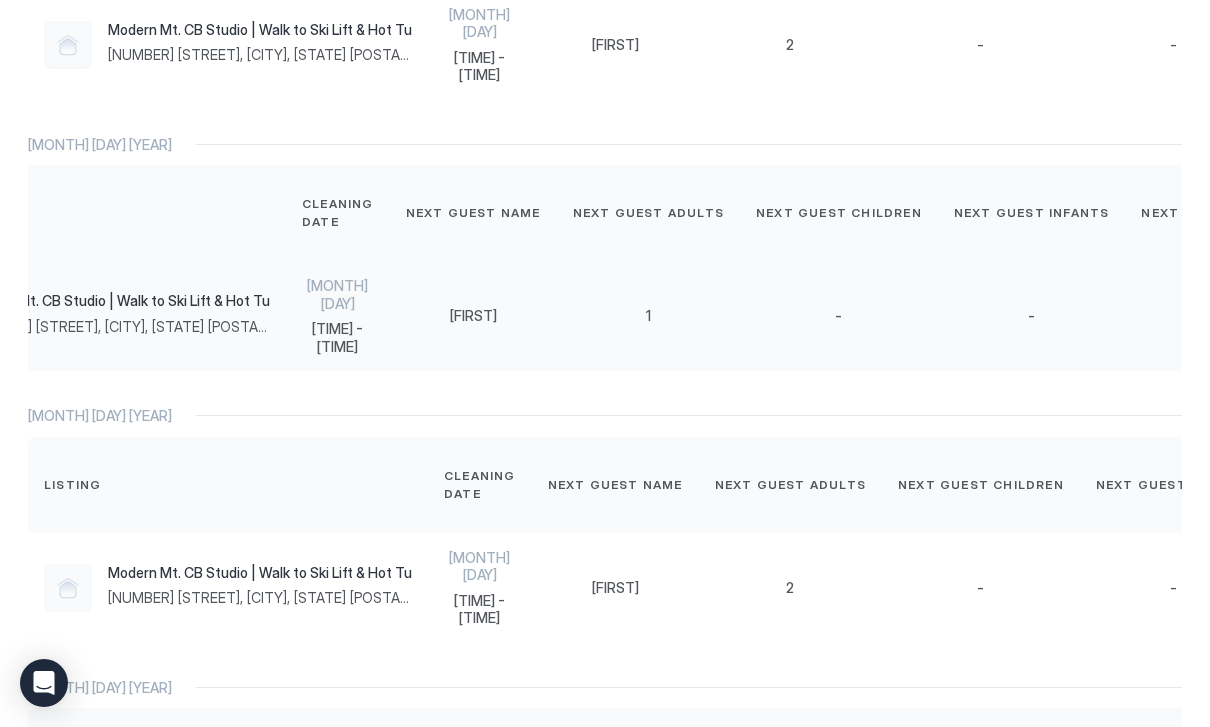 click on "1" at bounding box center [648, 316] 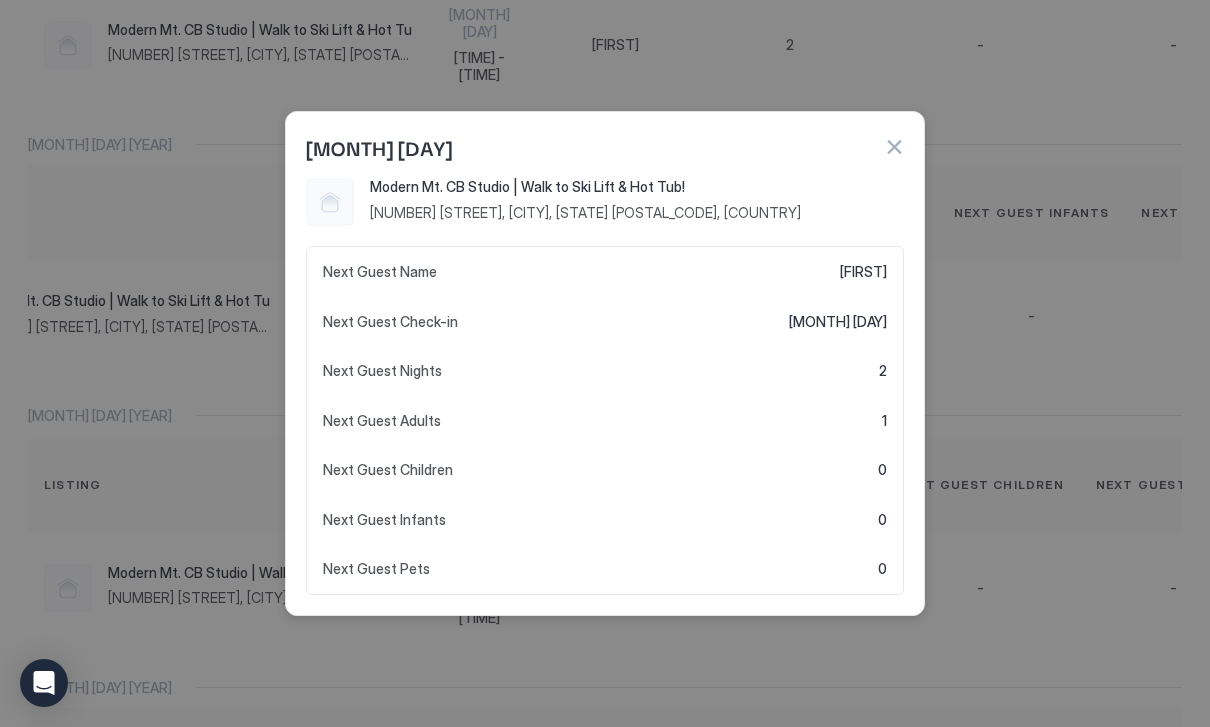 click at bounding box center [605, 363] 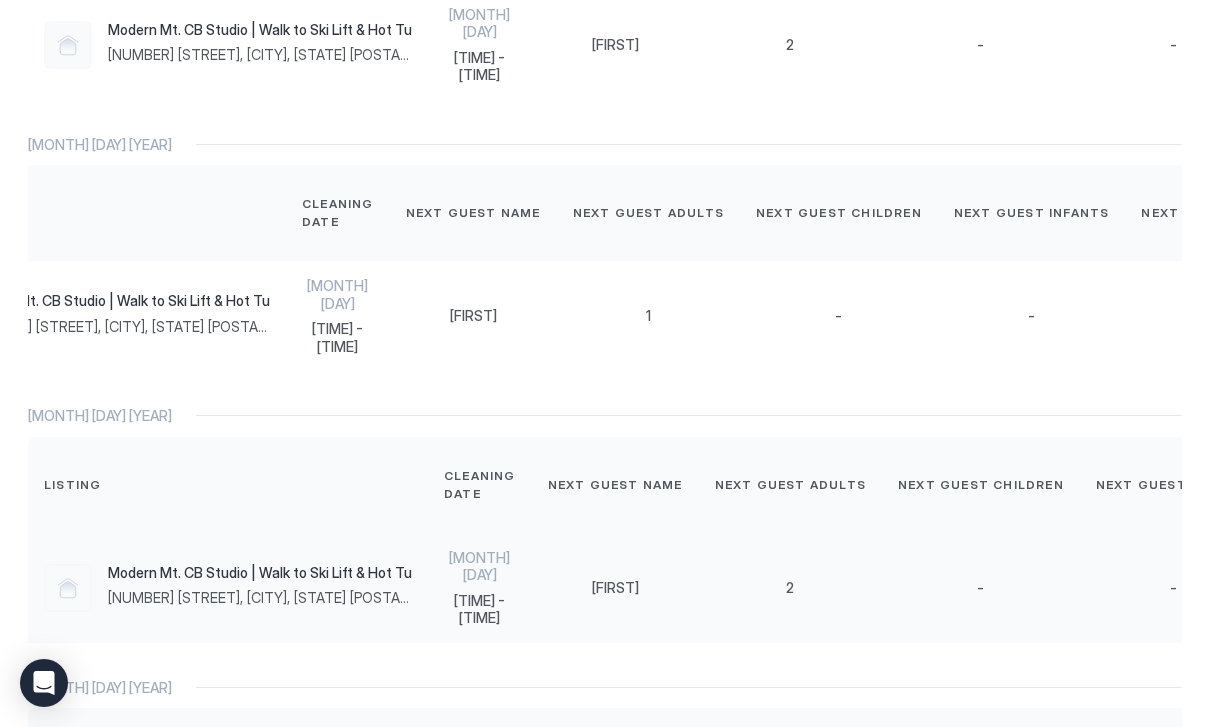 click on "[TIME] - [TIME]" at bounding box center [480, 609] 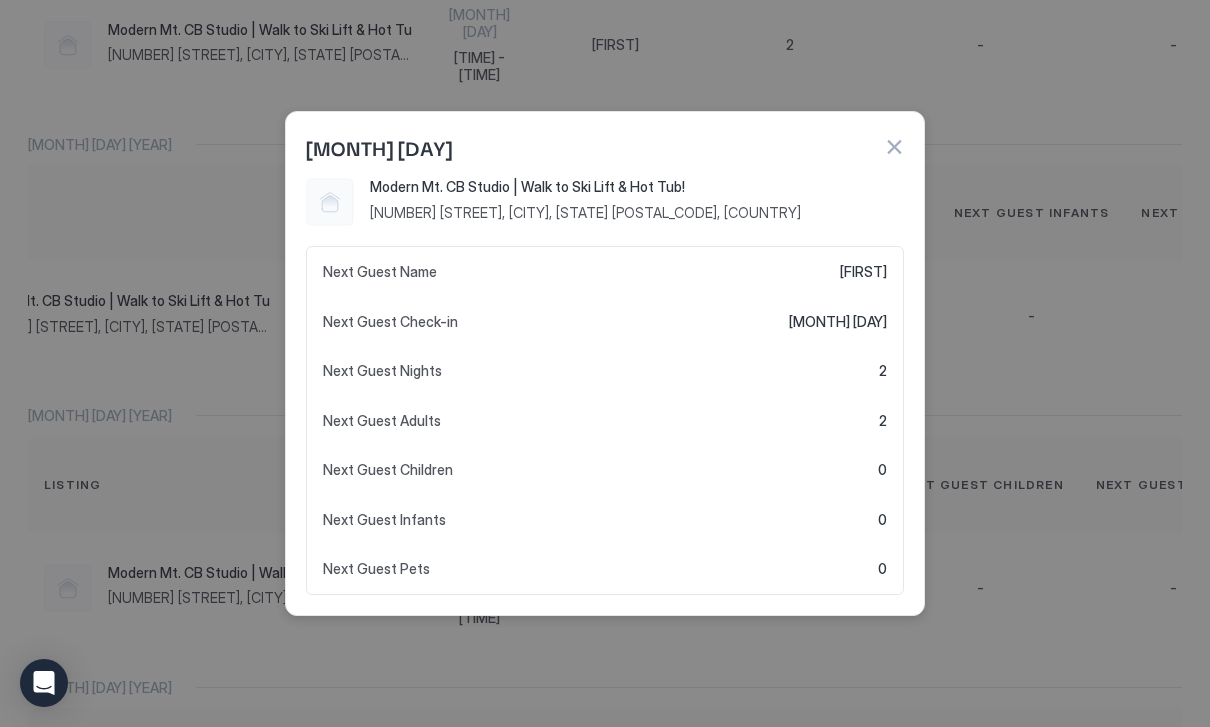 click at bounding box center [605, 363] 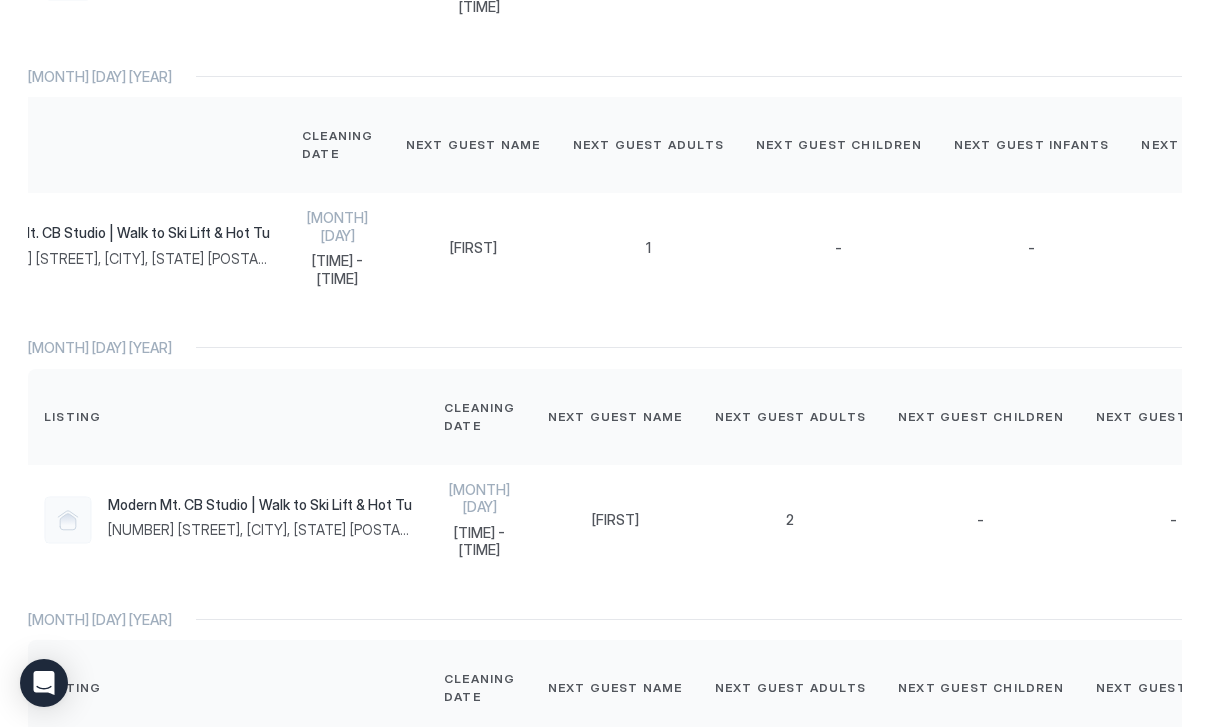scroll, scrollTop: 381, scrollLeft: 0, axis: vertical 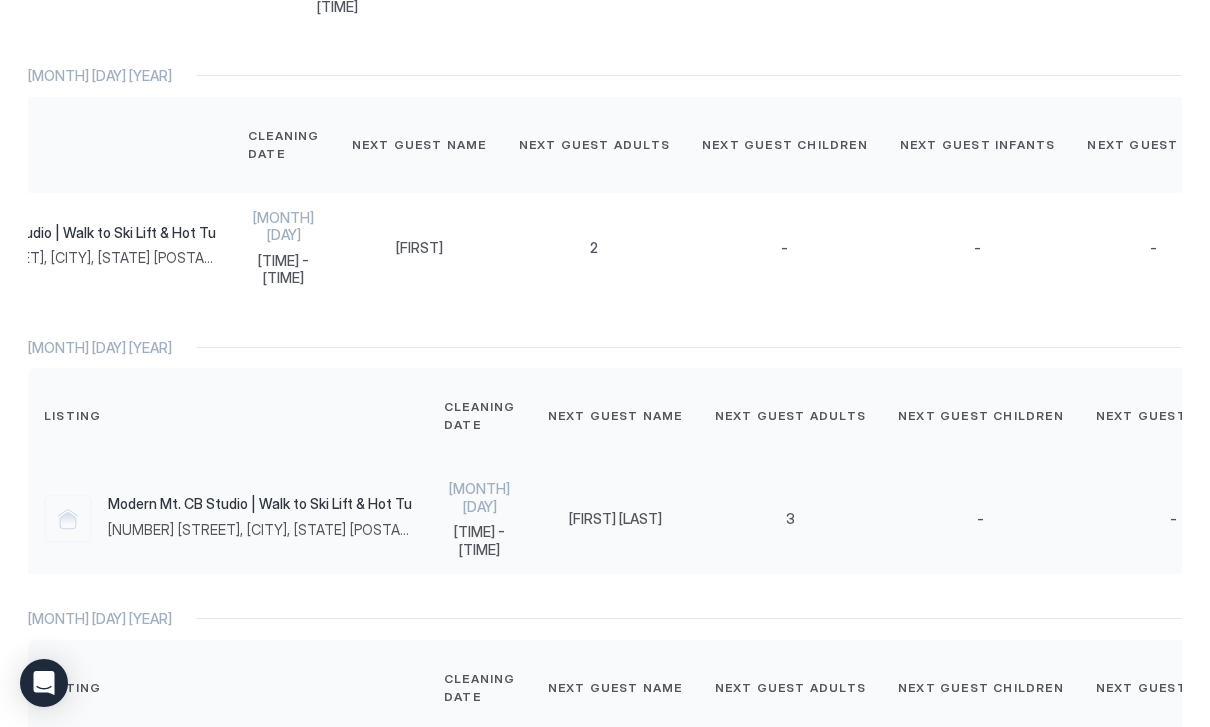 click on "[FIRST] [LAST]" at bounding box center (615, 519) 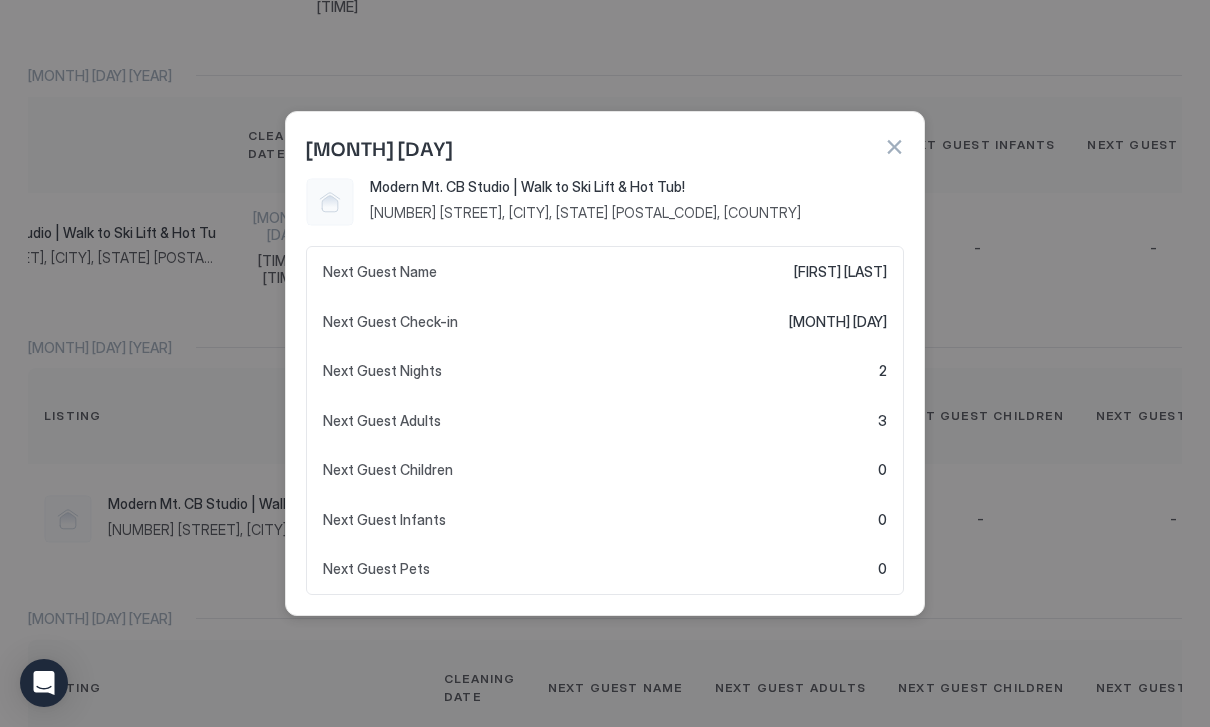 click at bounding box center (605, 363) 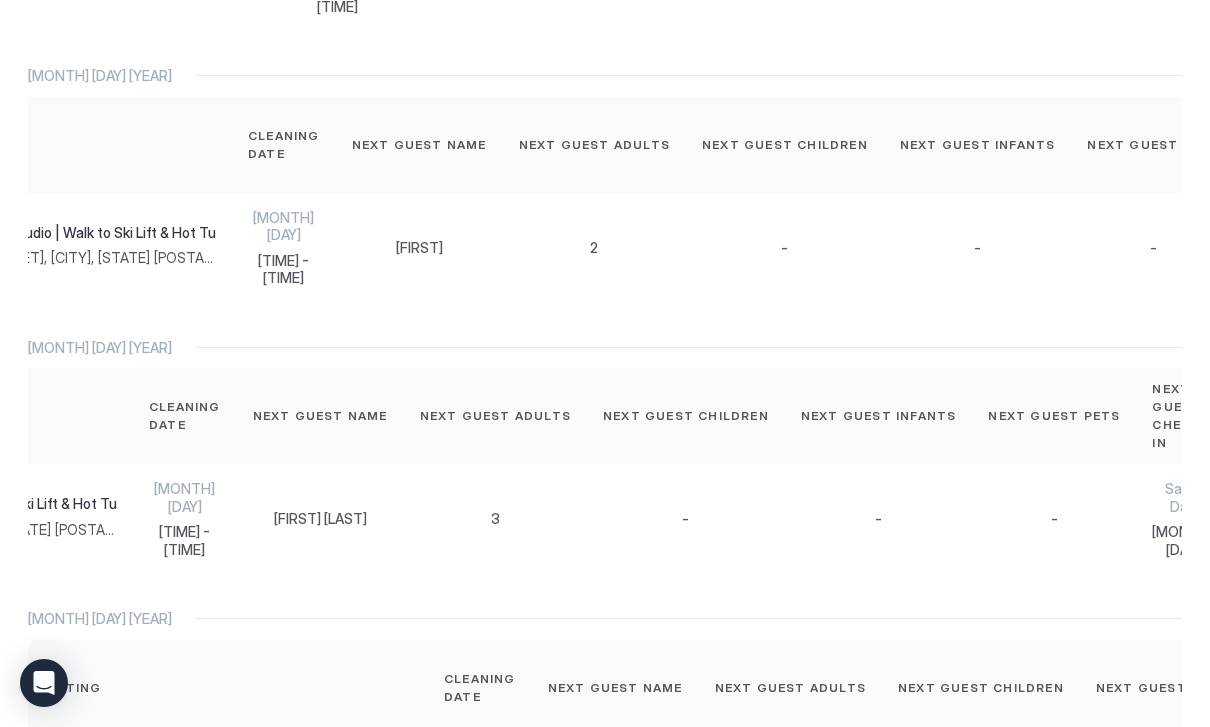 scroll, scrollTop: 0, scrollLeft: 264, axis: horizontal 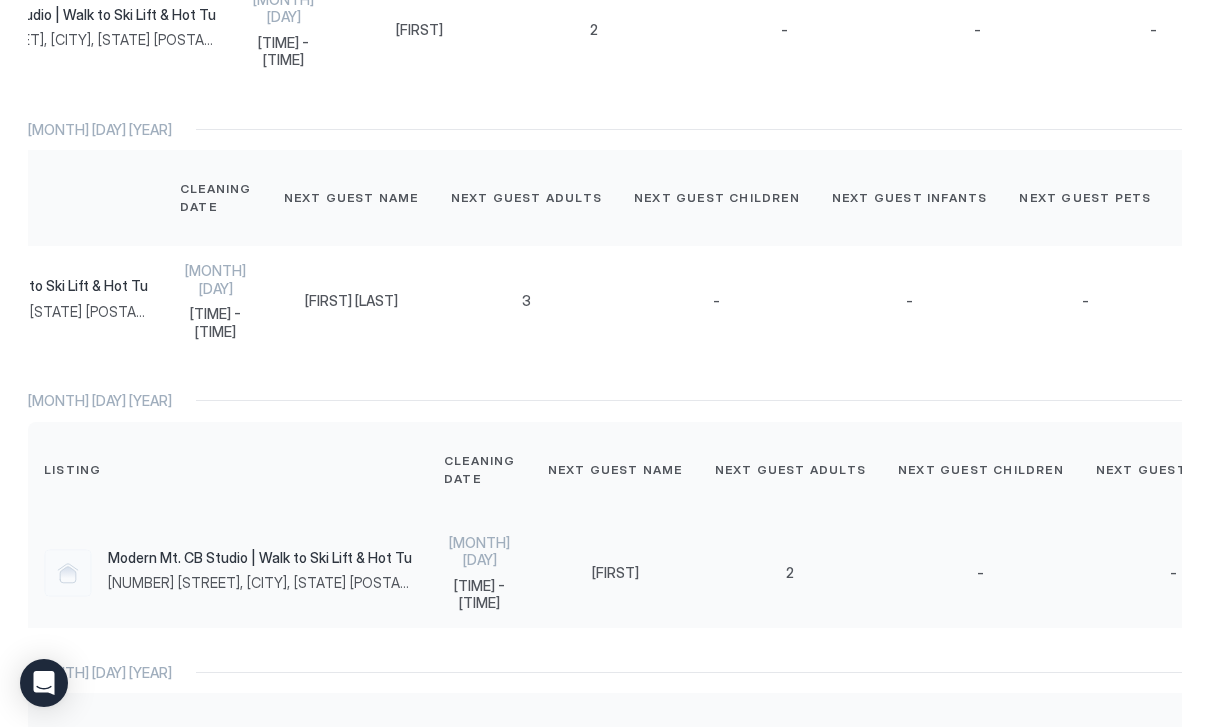 click on "[FIRST]" at bounding box center (615, 573) 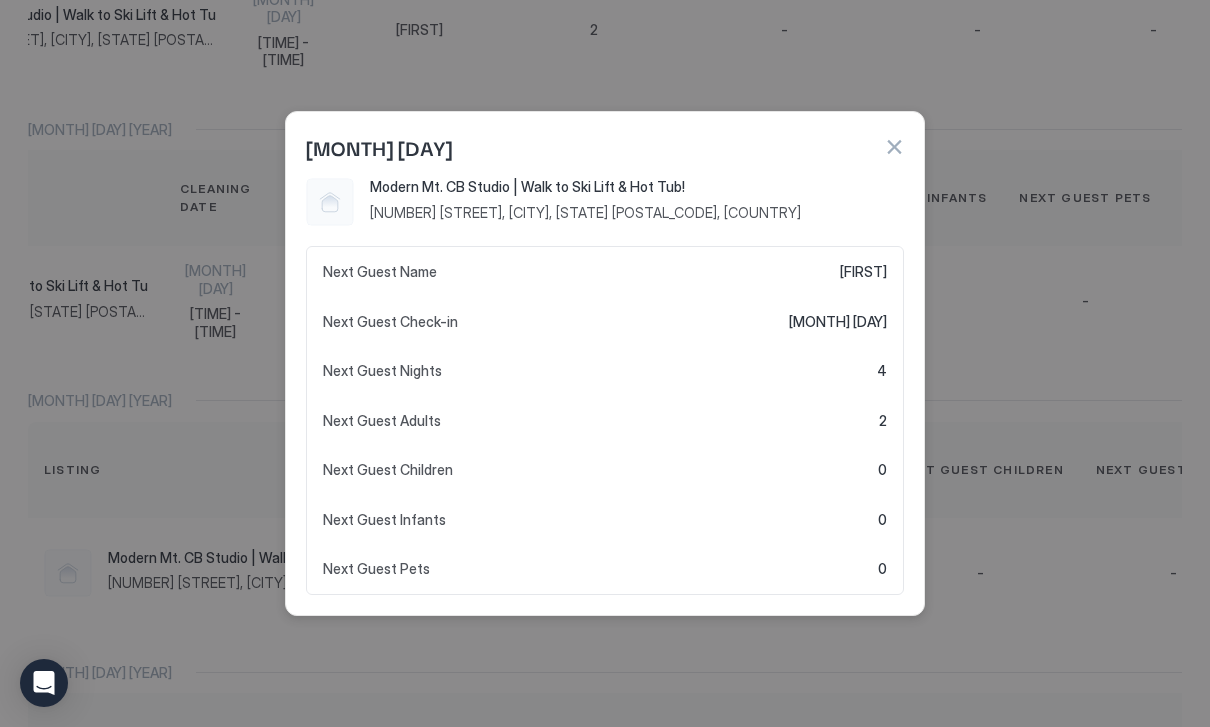 click on "[MONTH] [DAY]" at bounding box center (605, 145) 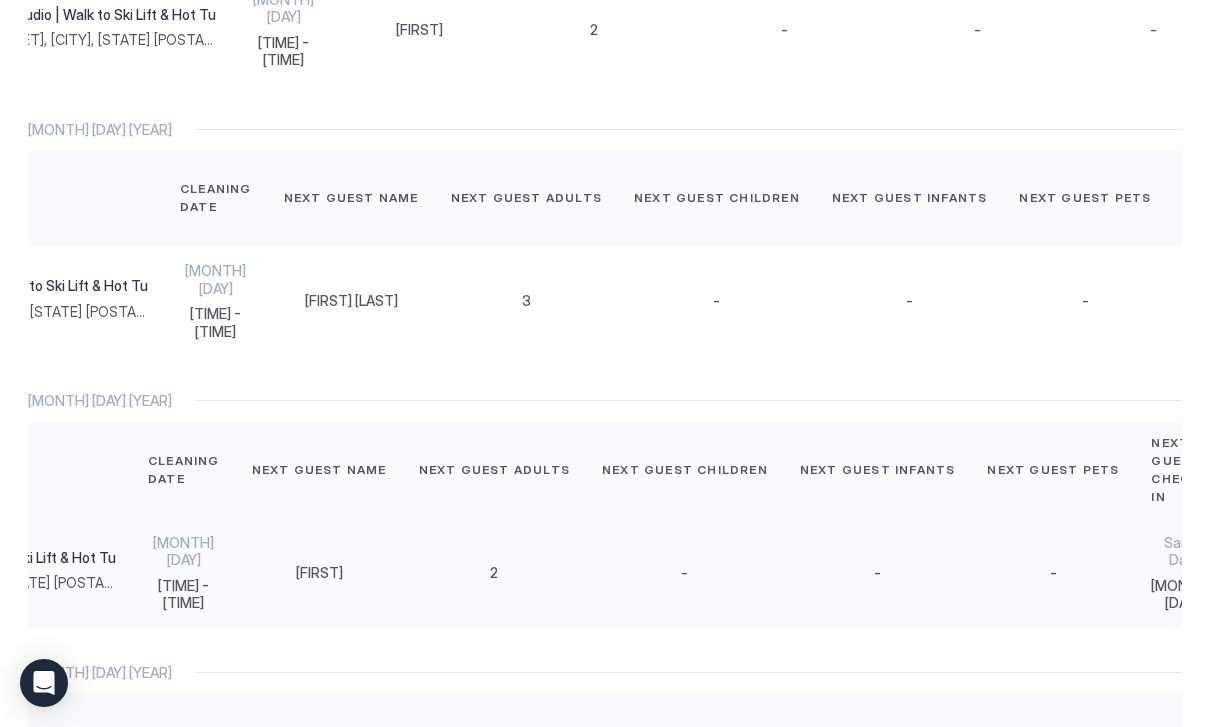 scroll, scrollTop: 0, scrollLeft: 295, axis: horizontal 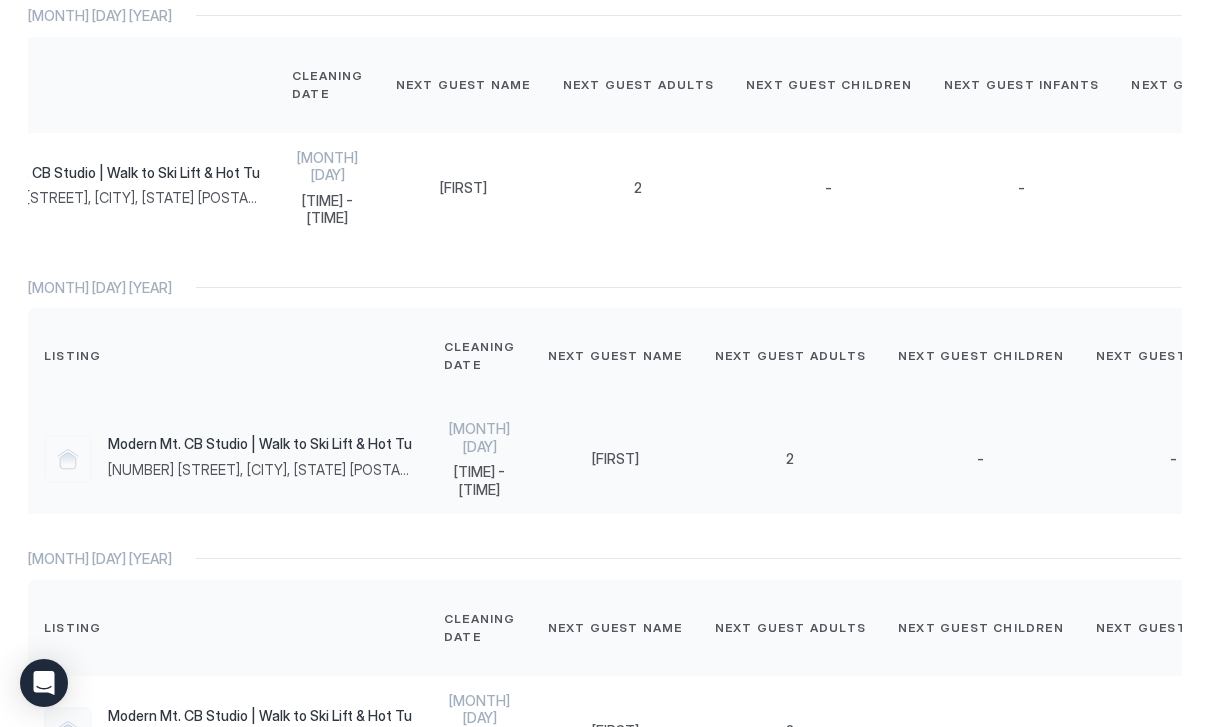 click on "[FIRST]" at bounding box center (615, 459) 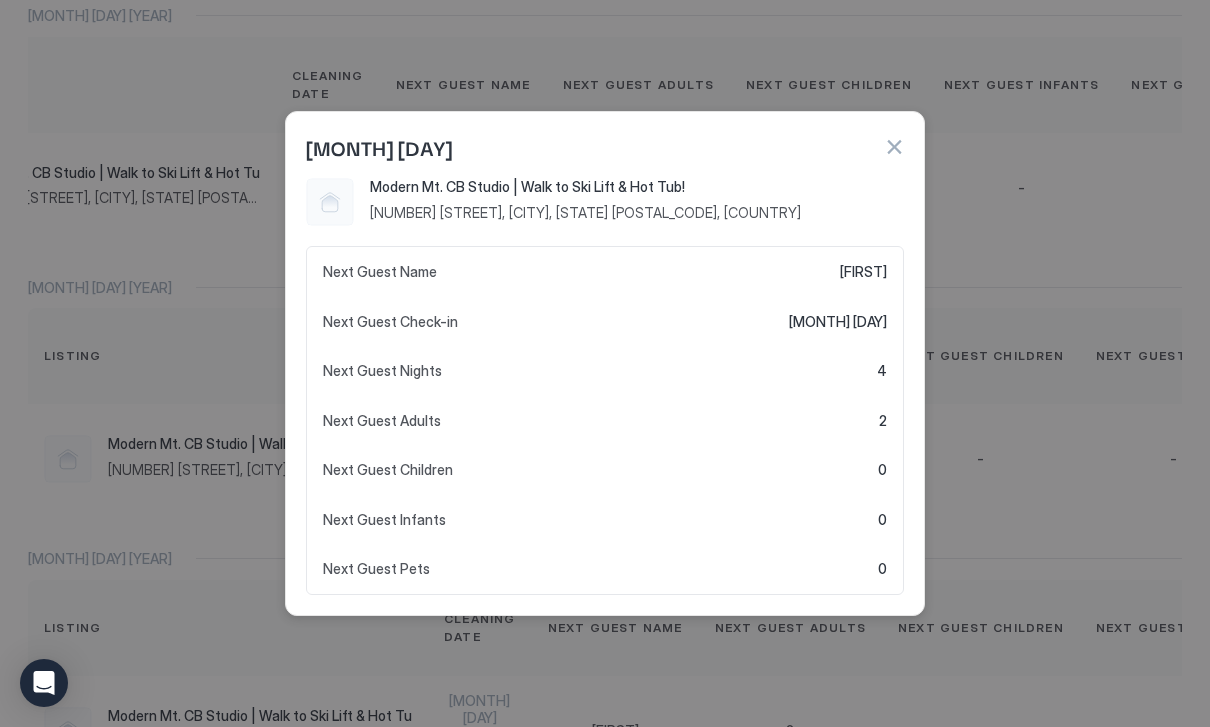 click at bounding box center (605, 363) 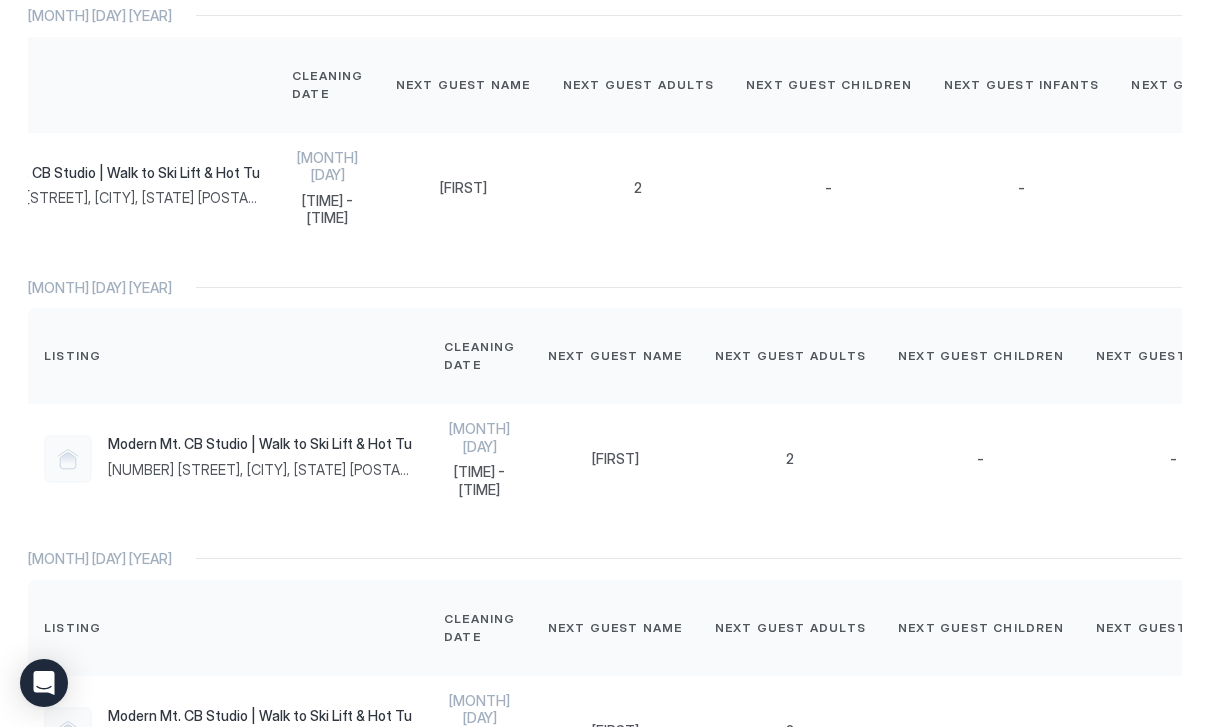 scroll, scrollTop: 0, scrollLeft: 0, axis: both 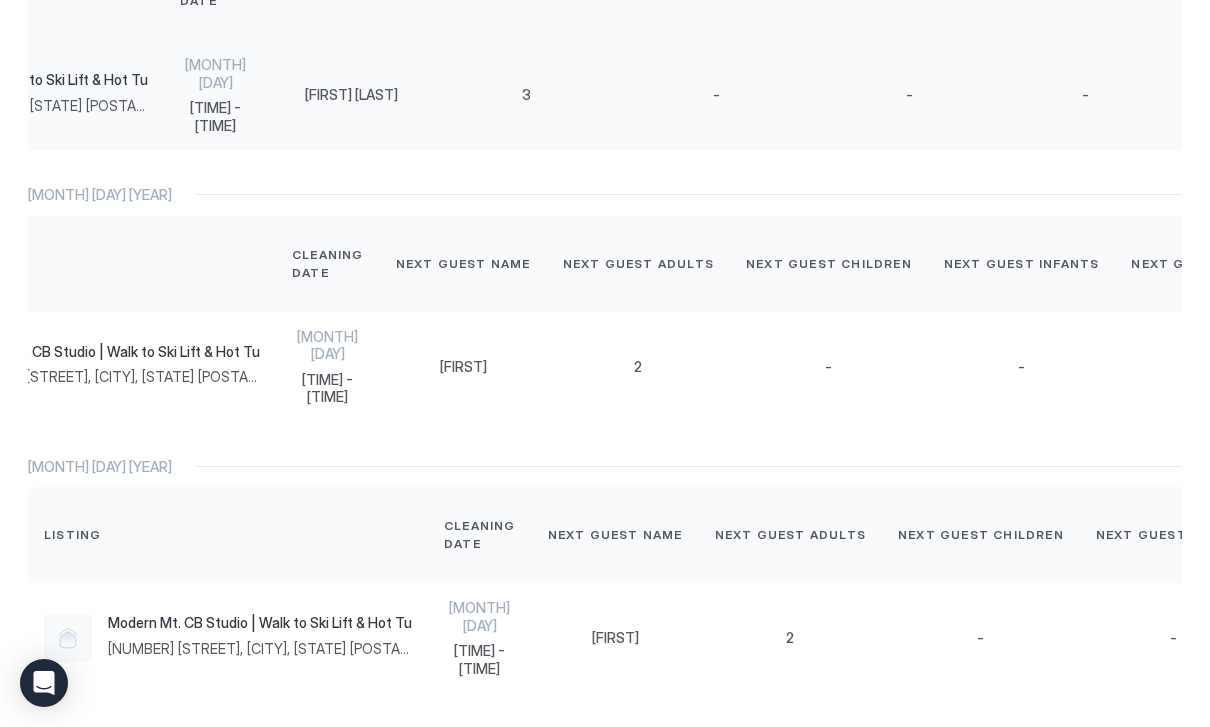 click on "3" at bounding box center (526, 95) 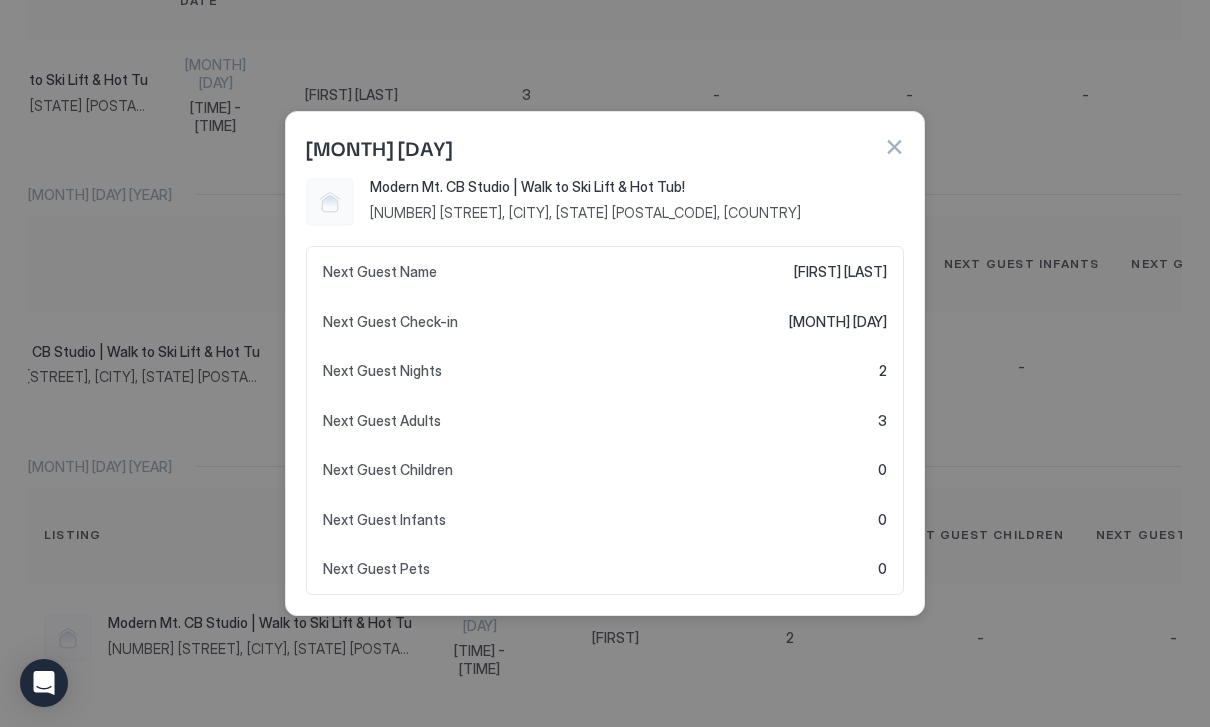 click at bounding box center (605, 363) 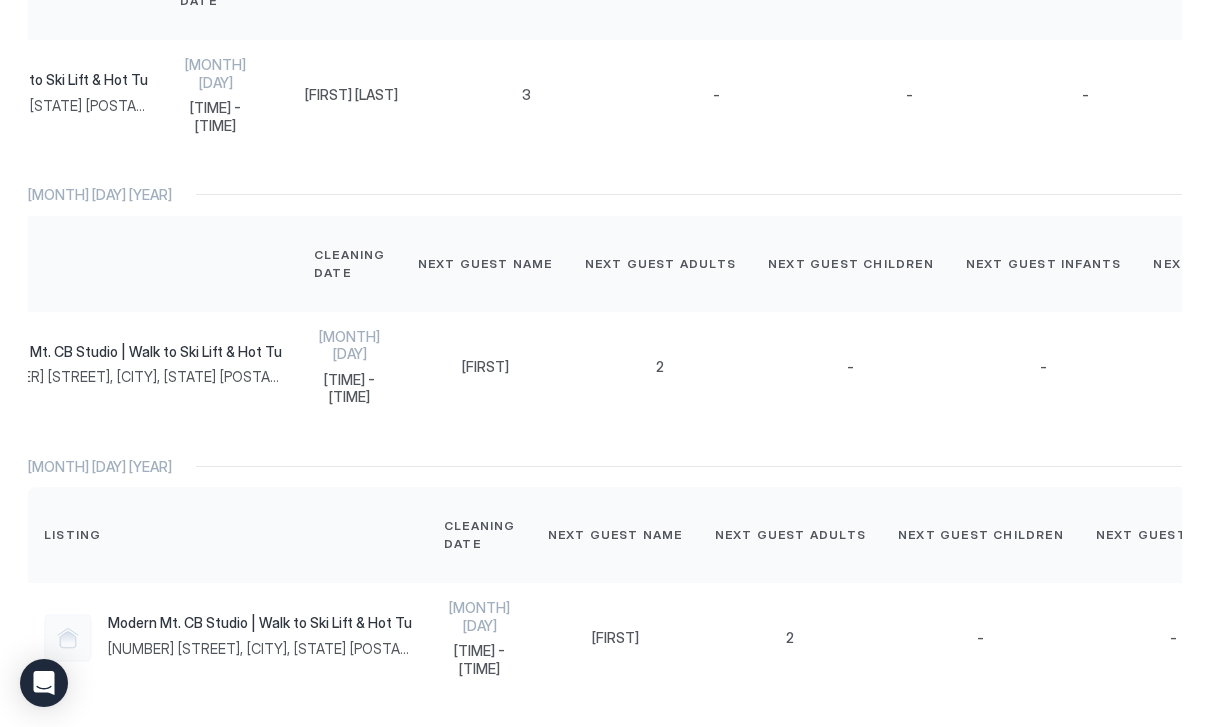 scroll, scrollTop: 0, scrollLeft: 129, axis: horizontal 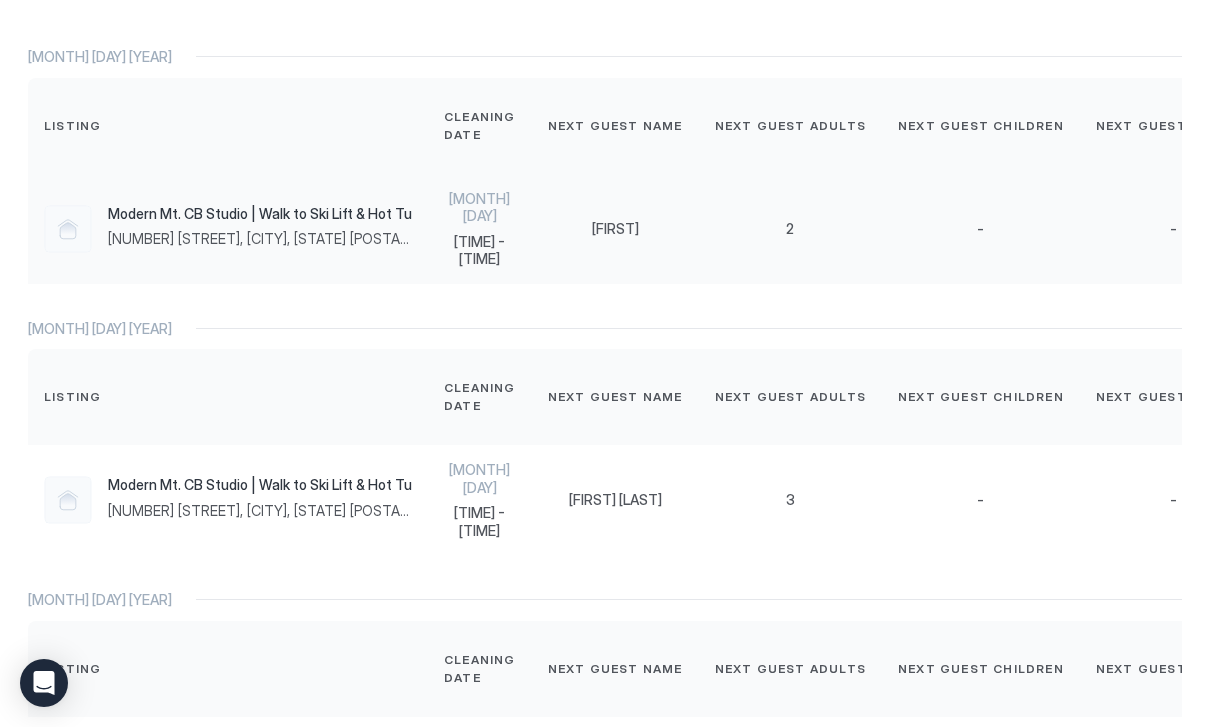 click on "[FIRST]" at bounding box center (615, 229) 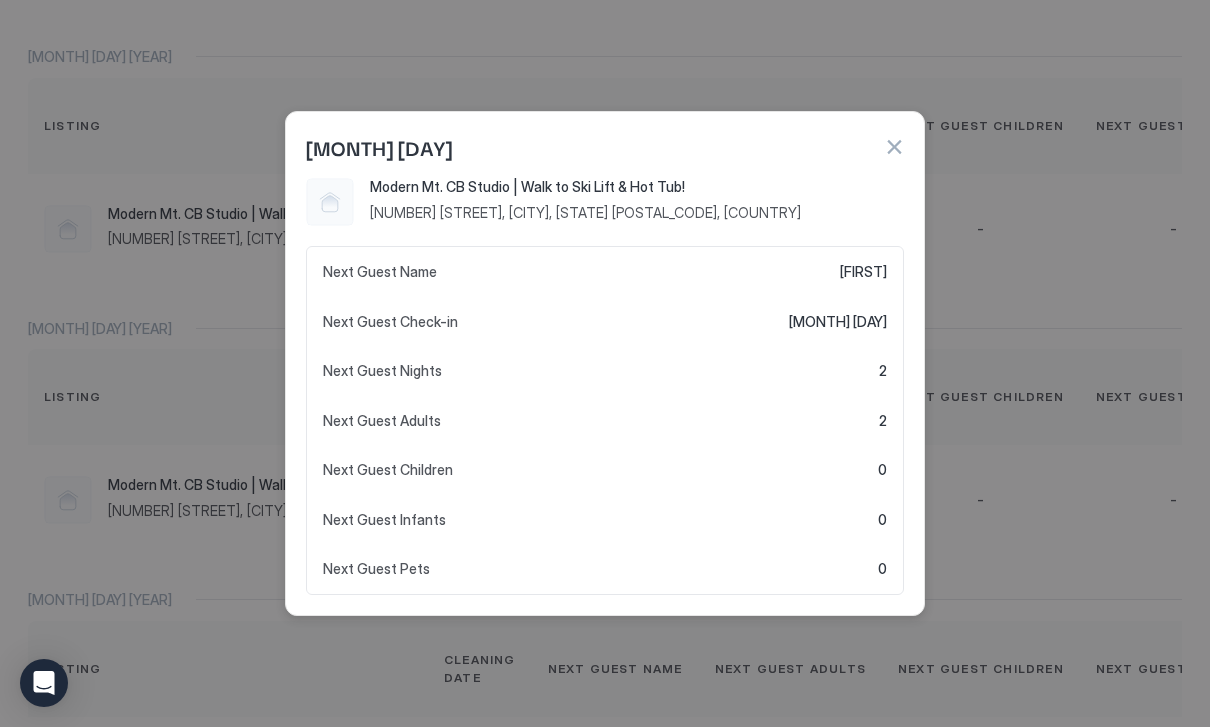 click at bounding box center (894, 147) 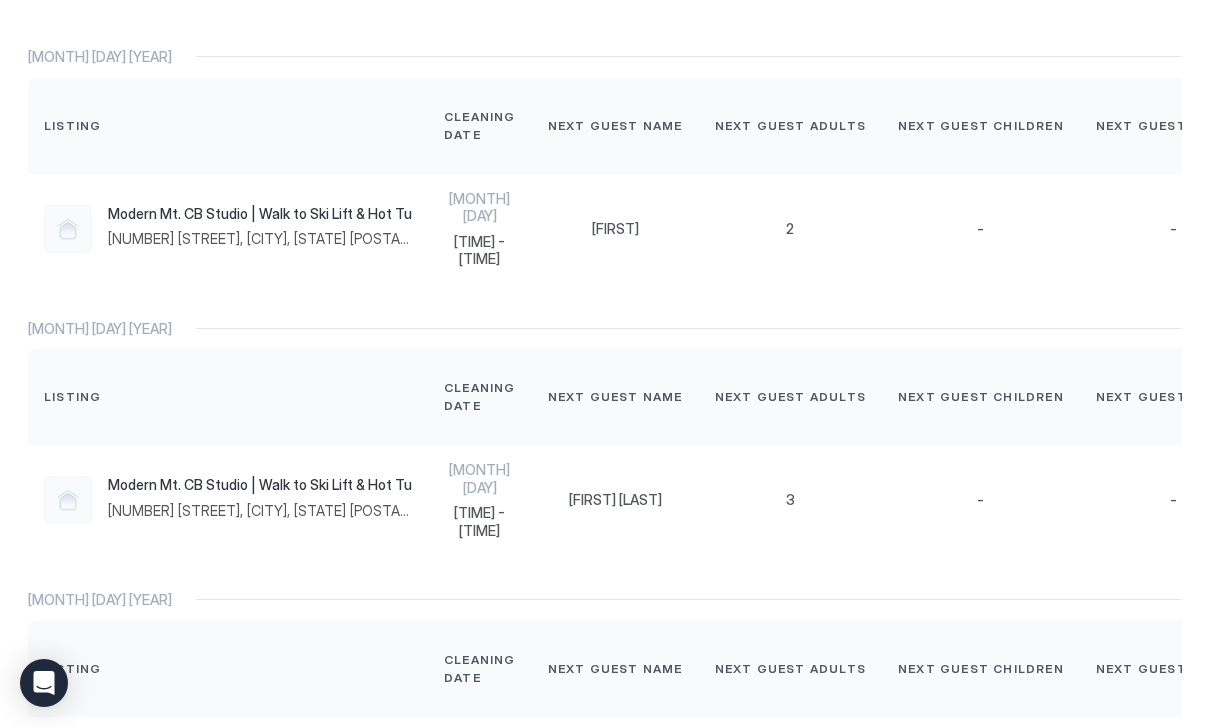 scroll, scrollTop: 651, scrollLeft: 0, axis: vertical 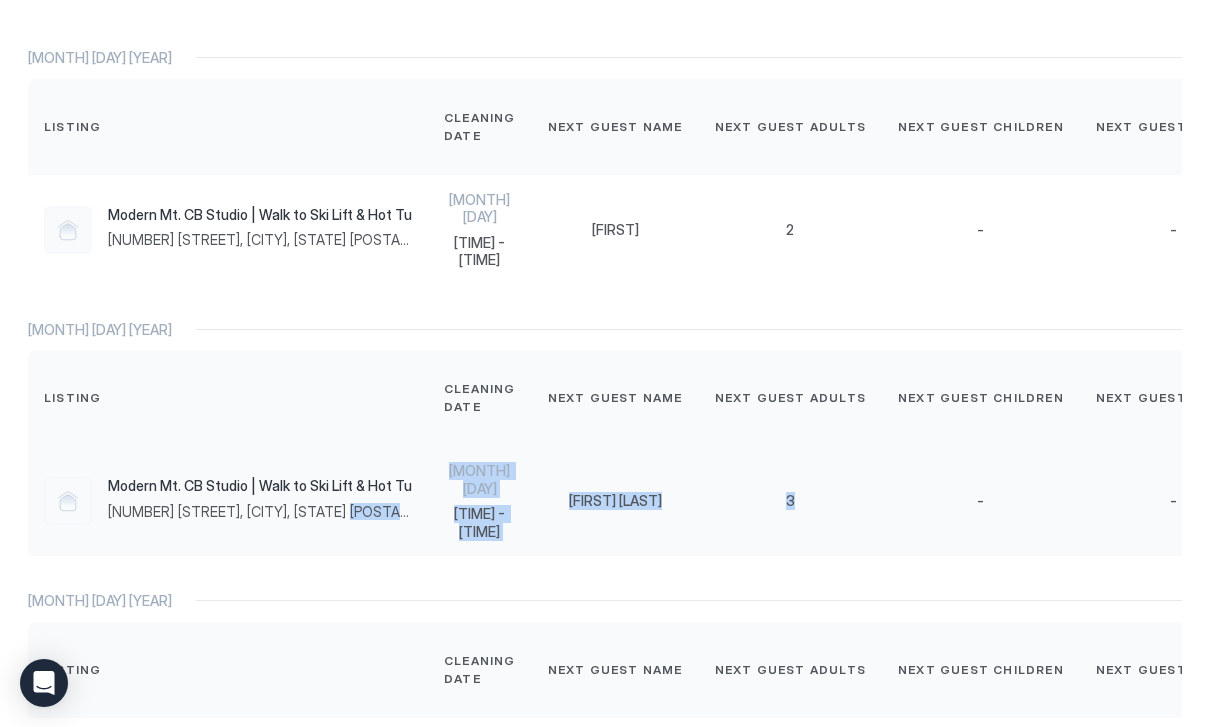 drag, startPoint x: 827, startPoint y: 434, endPoint x: 312, endPoint y: 433, distance: 515.001 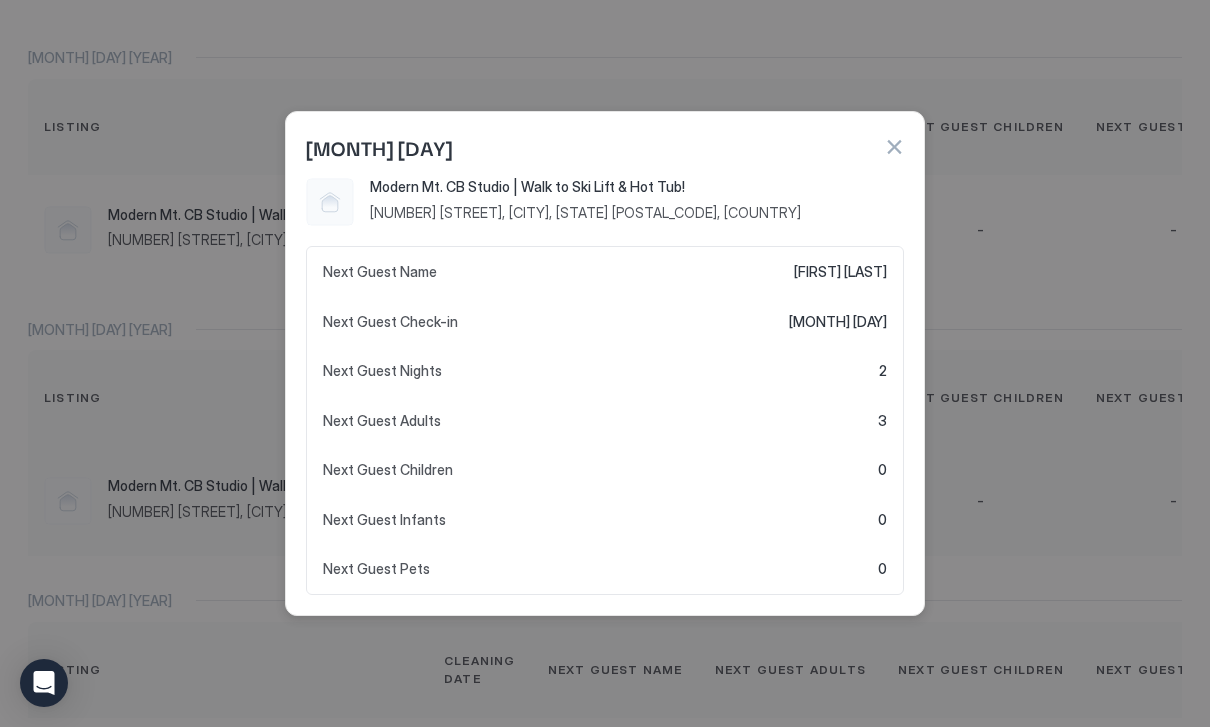 click at bounding box center [605, 363] 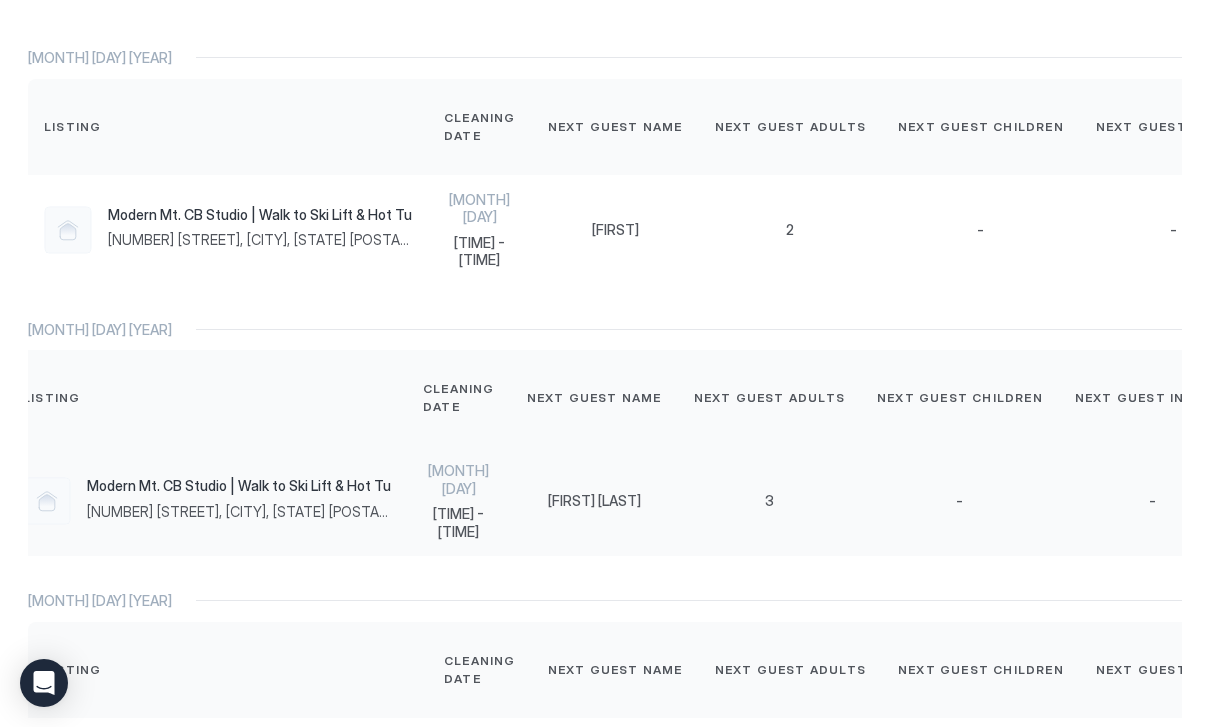 scroll, scrollTop: 0, scrollLeft: 22, axis: horizontal 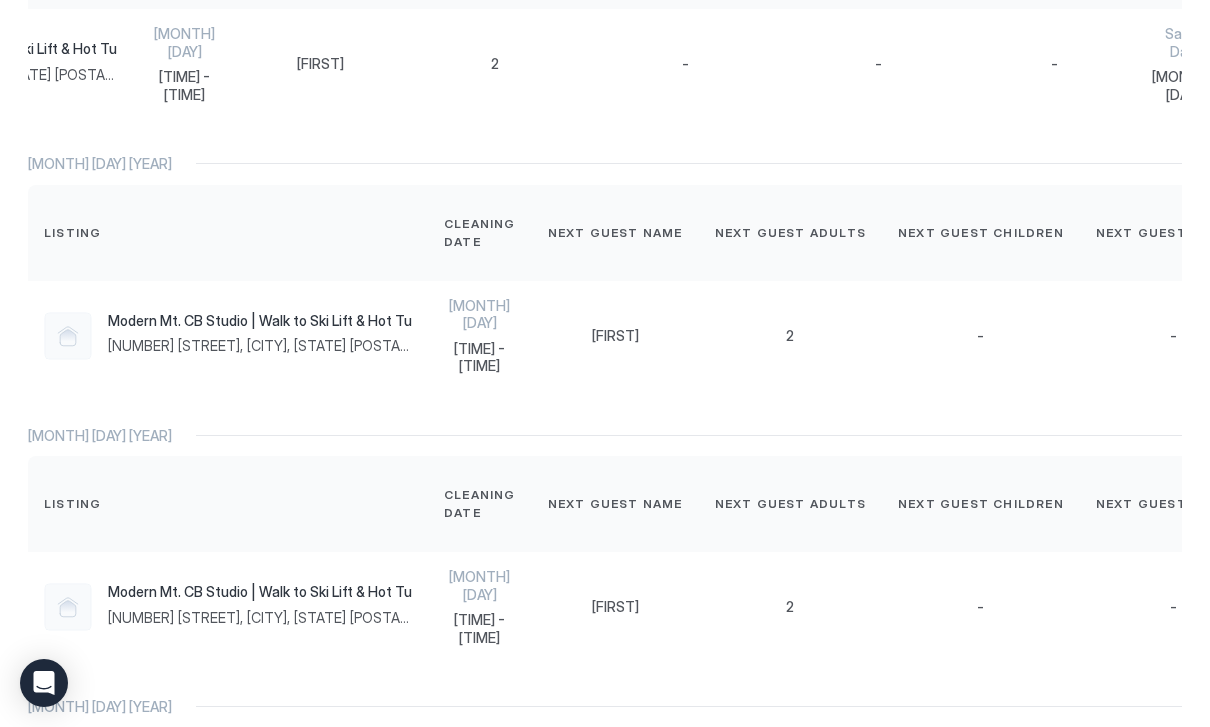 click on "Next Guest Infants" at bounding box center [1174, 504] 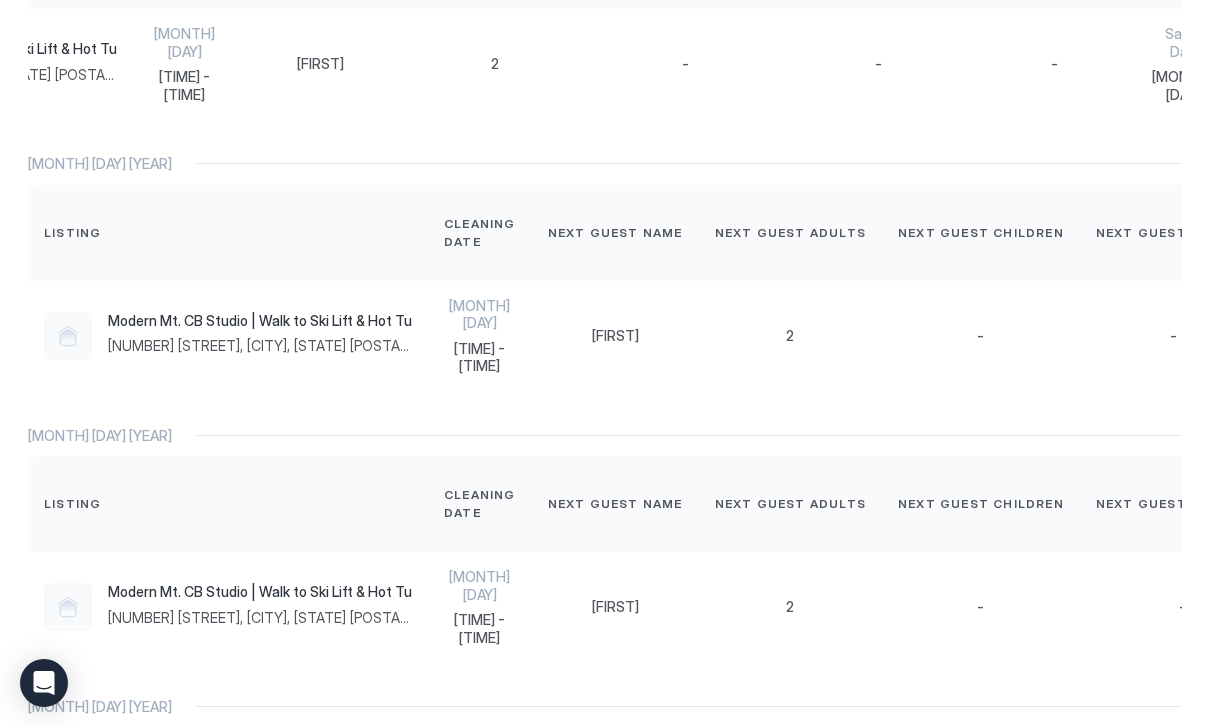 scroll, scrollTop: 0, scrollLeft: 0, axis: both 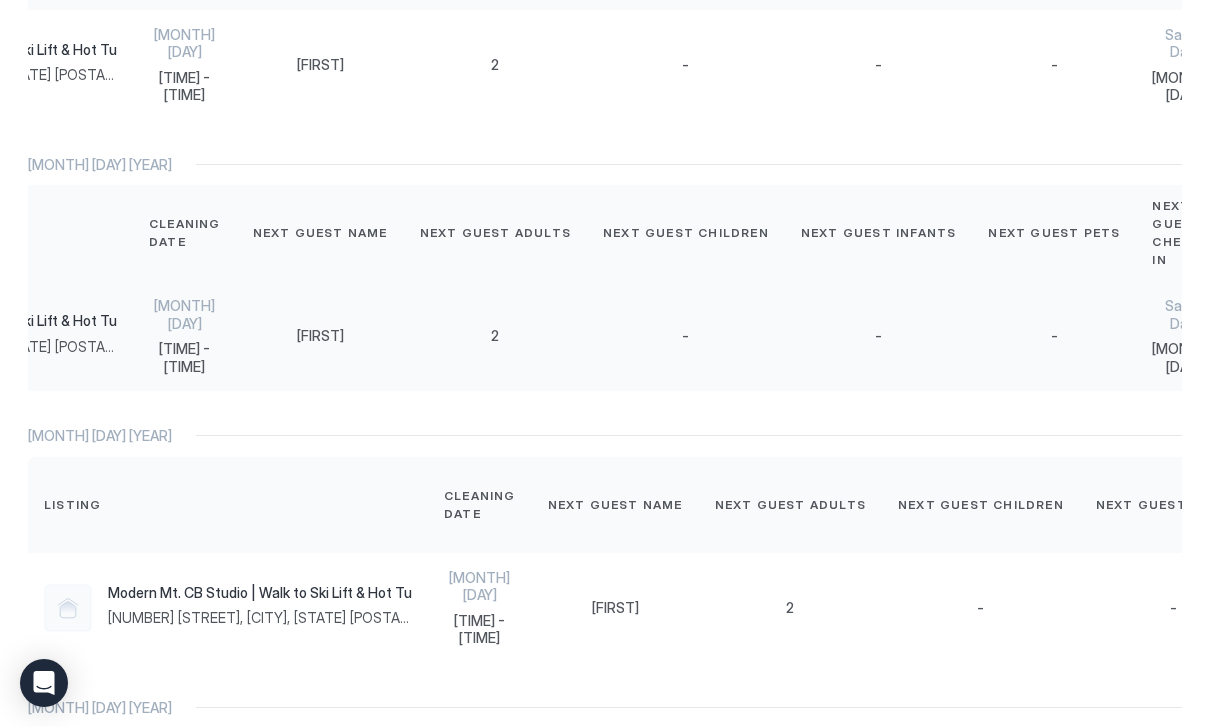 click on "[FIRST]" at bounding box center [320, 336] 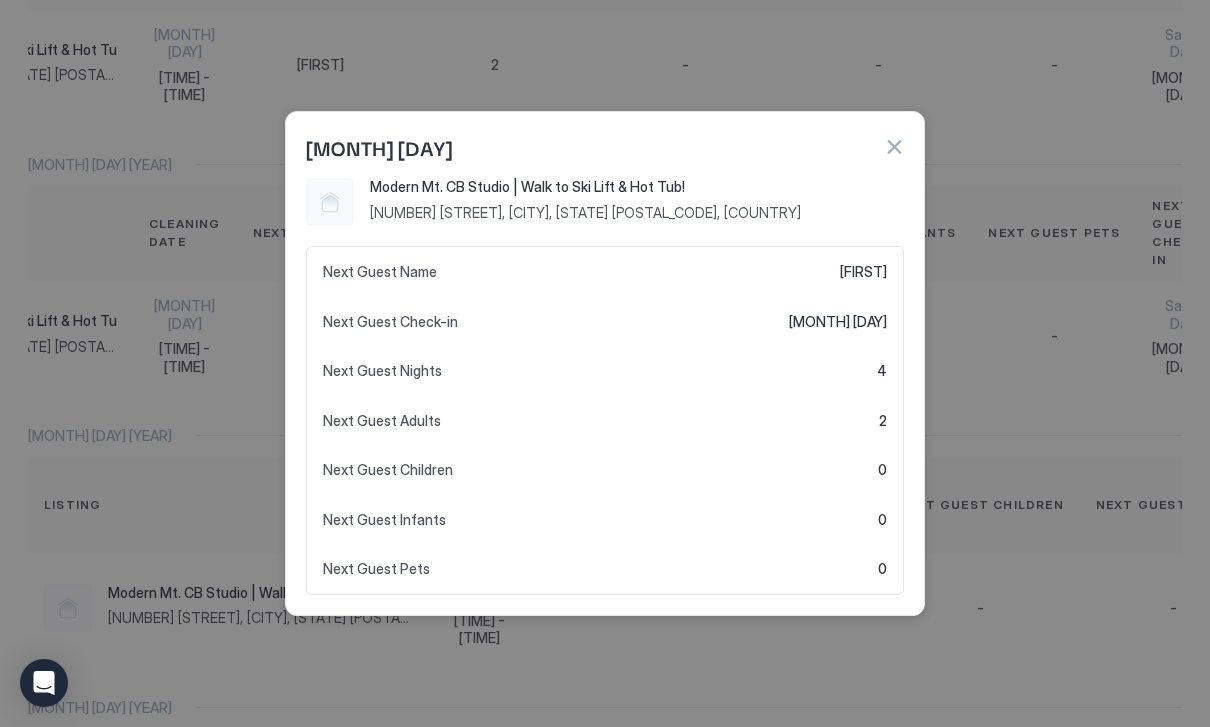 click at bounding box center (605, 363) 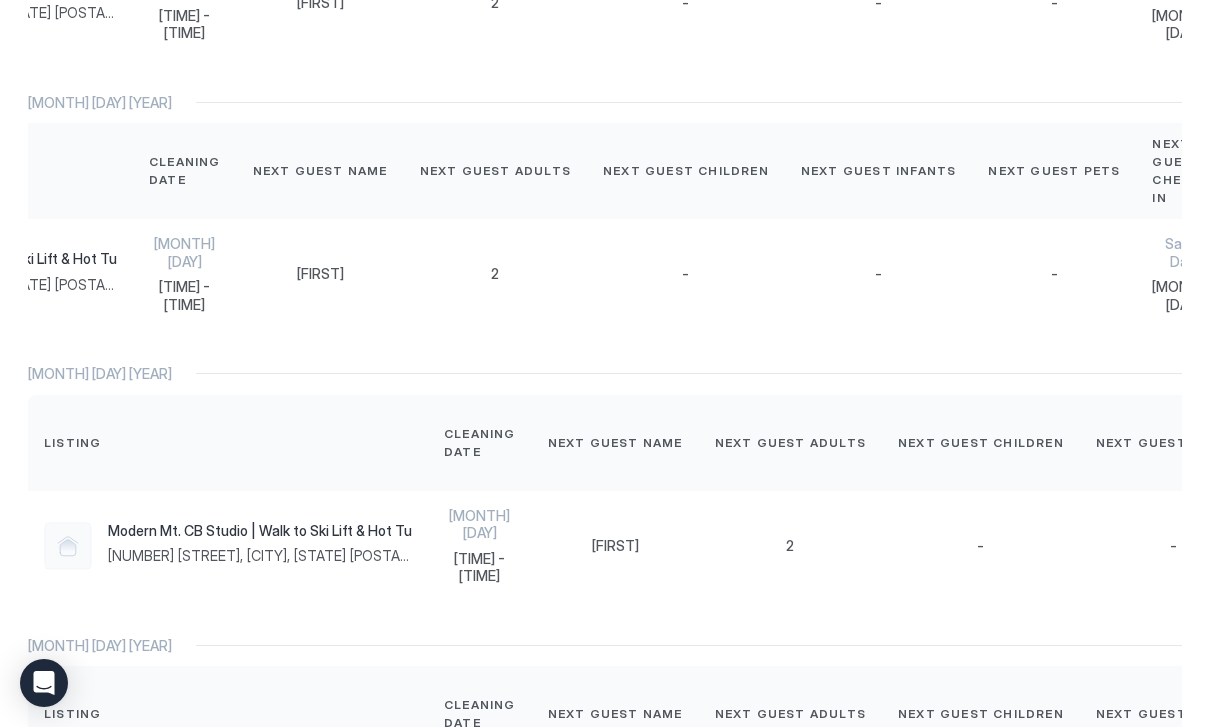 scroll, scrollTop: 1422, scrollLeft: 0, axis: vertical 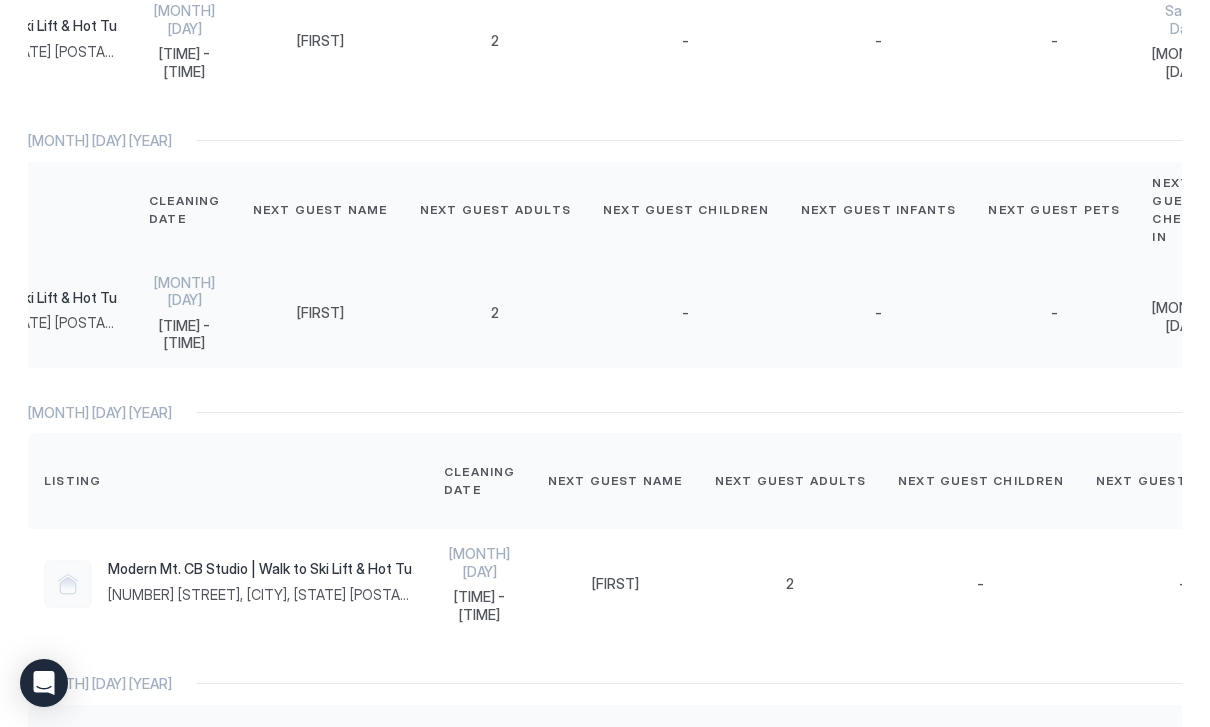 click on "-" at bounding box center (1054, 313) 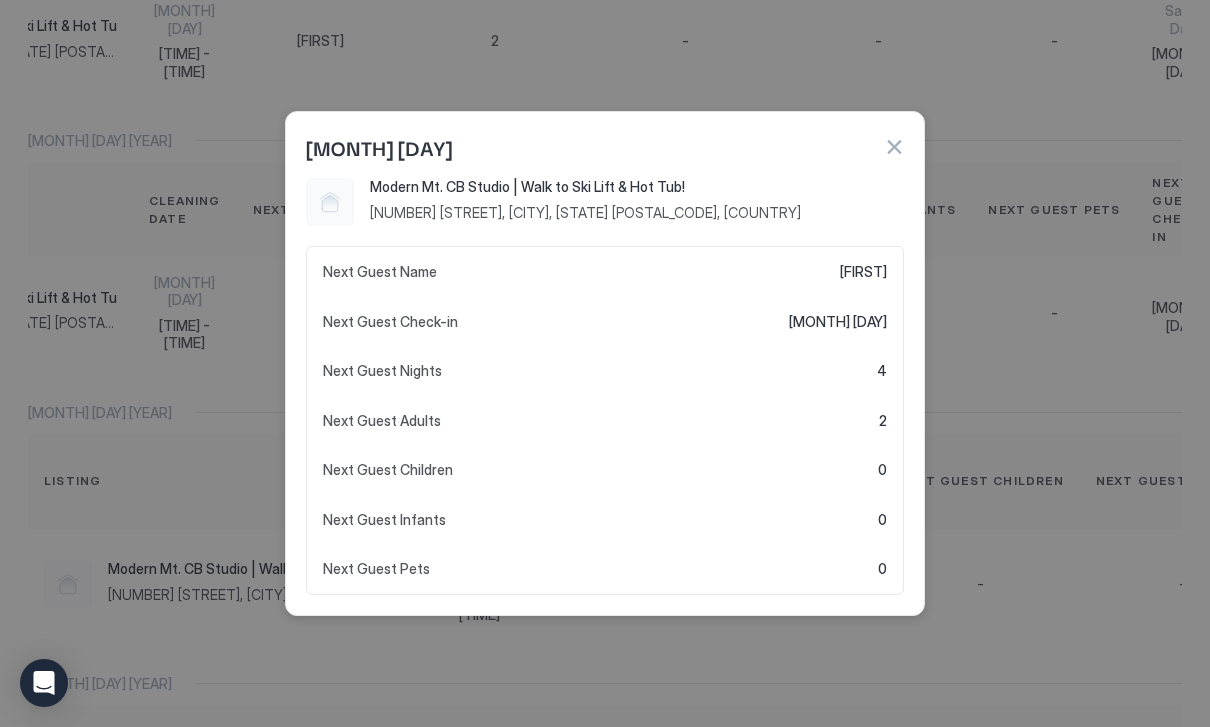 click at bounding box center (605, 363) 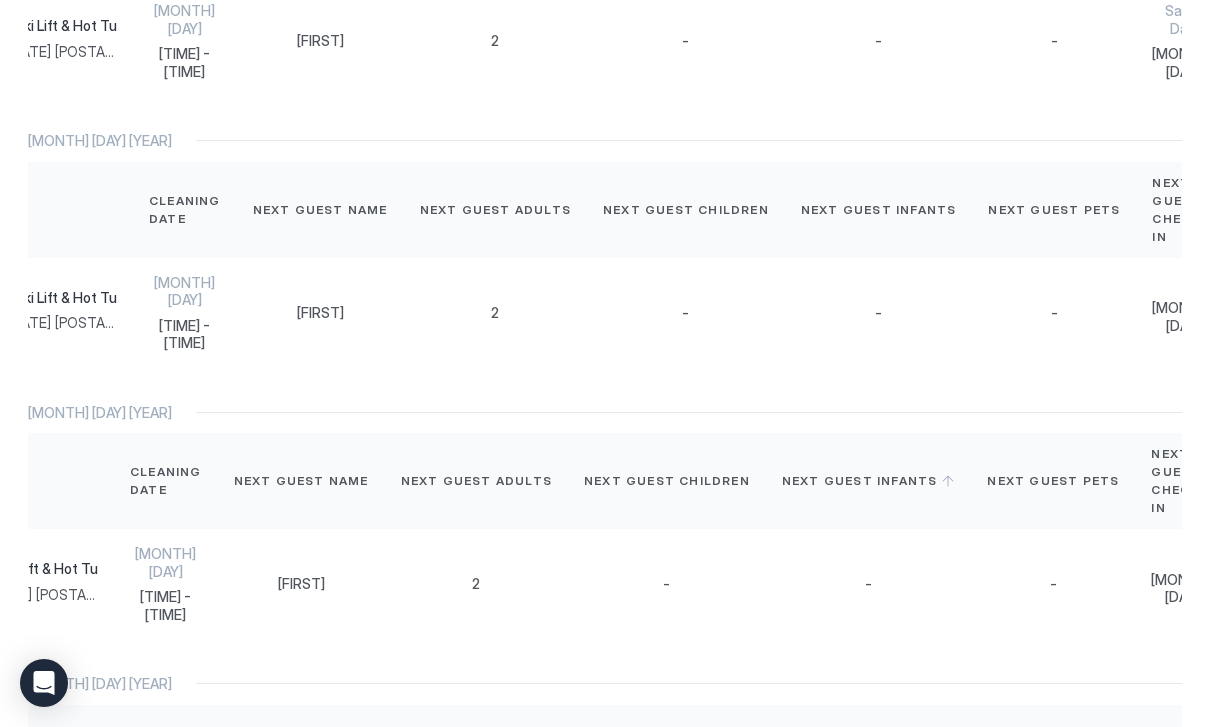 scroll, scrollTop: 0, scrollLeft: 313, axis: horizontal 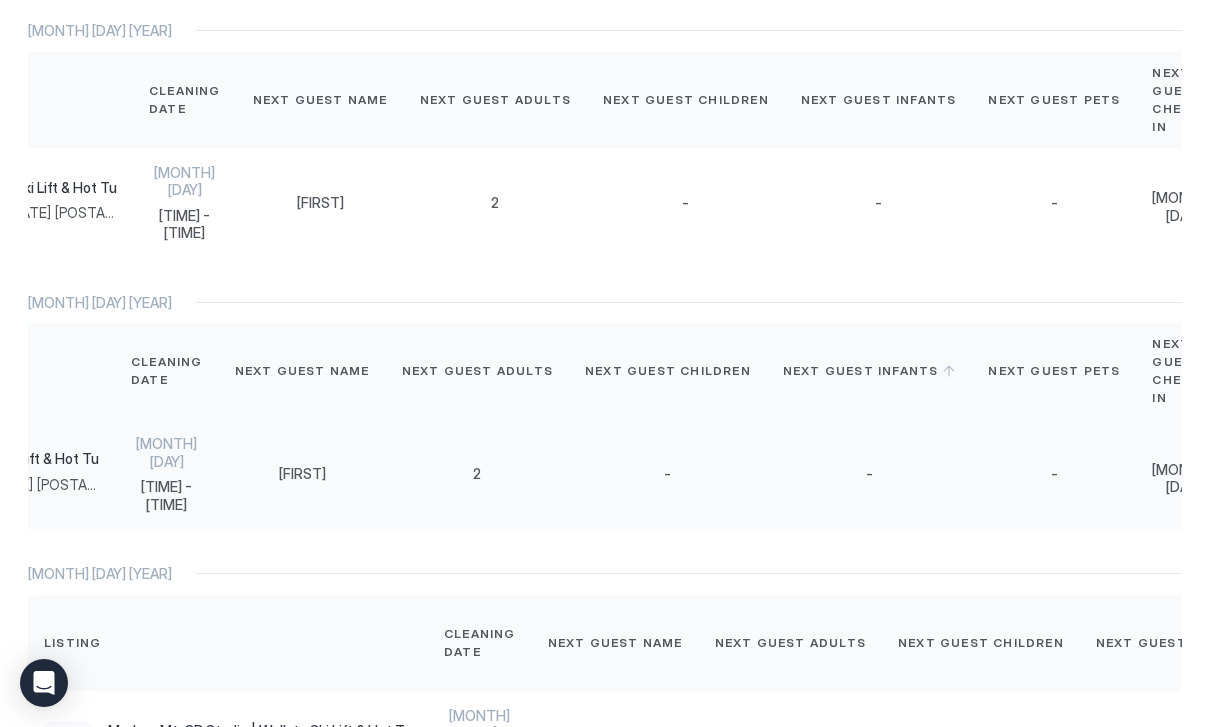 click on "-" at bounding box center [1054, 474] 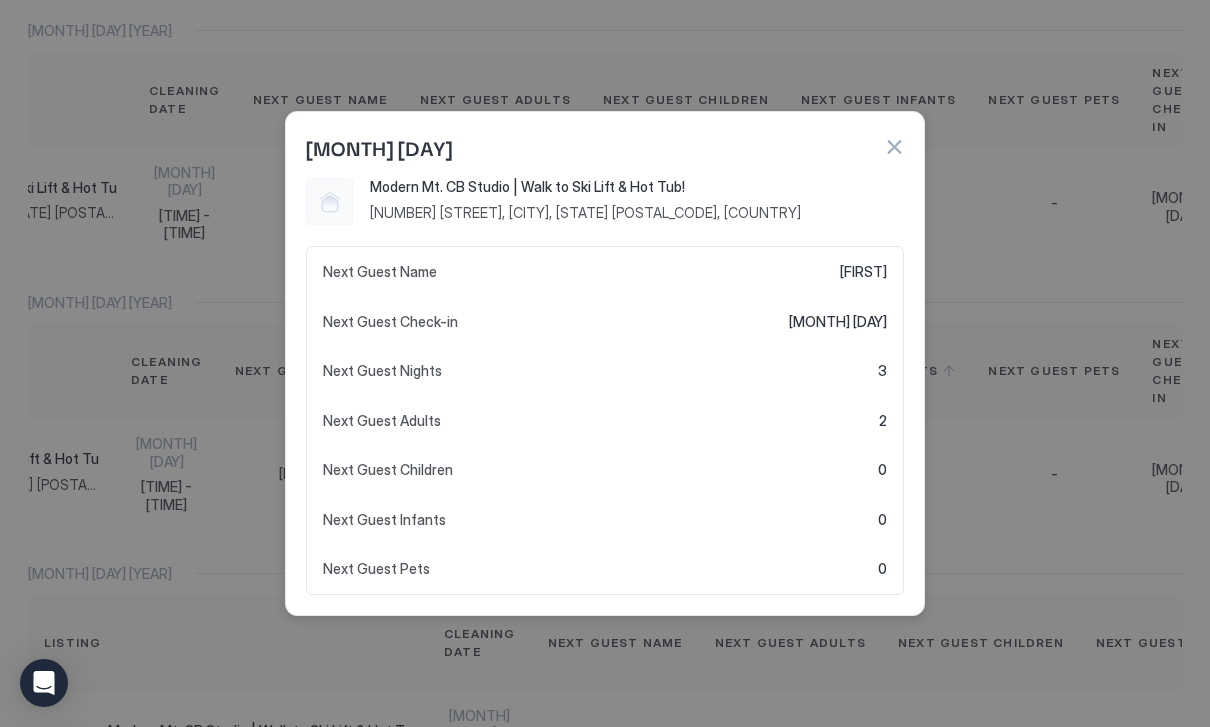 click at bounding box center [605, 363] 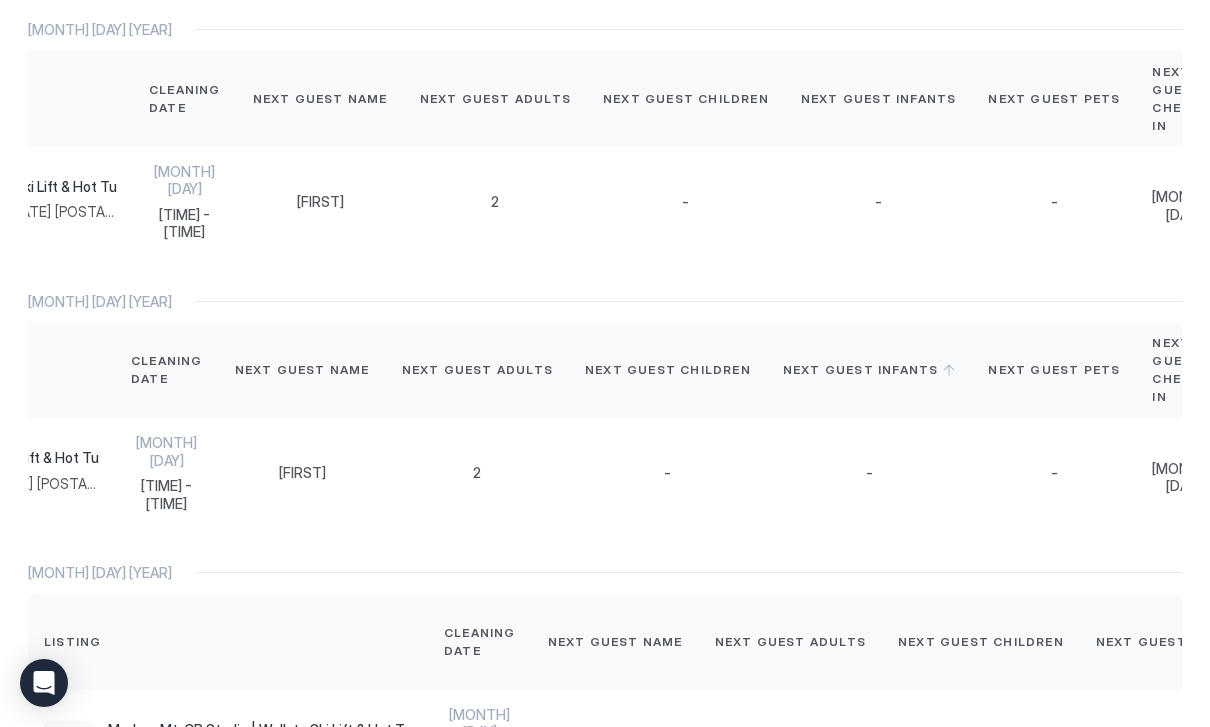 scroll, scrollTop: 1764, scrollLeft: 0, axis: vertical 